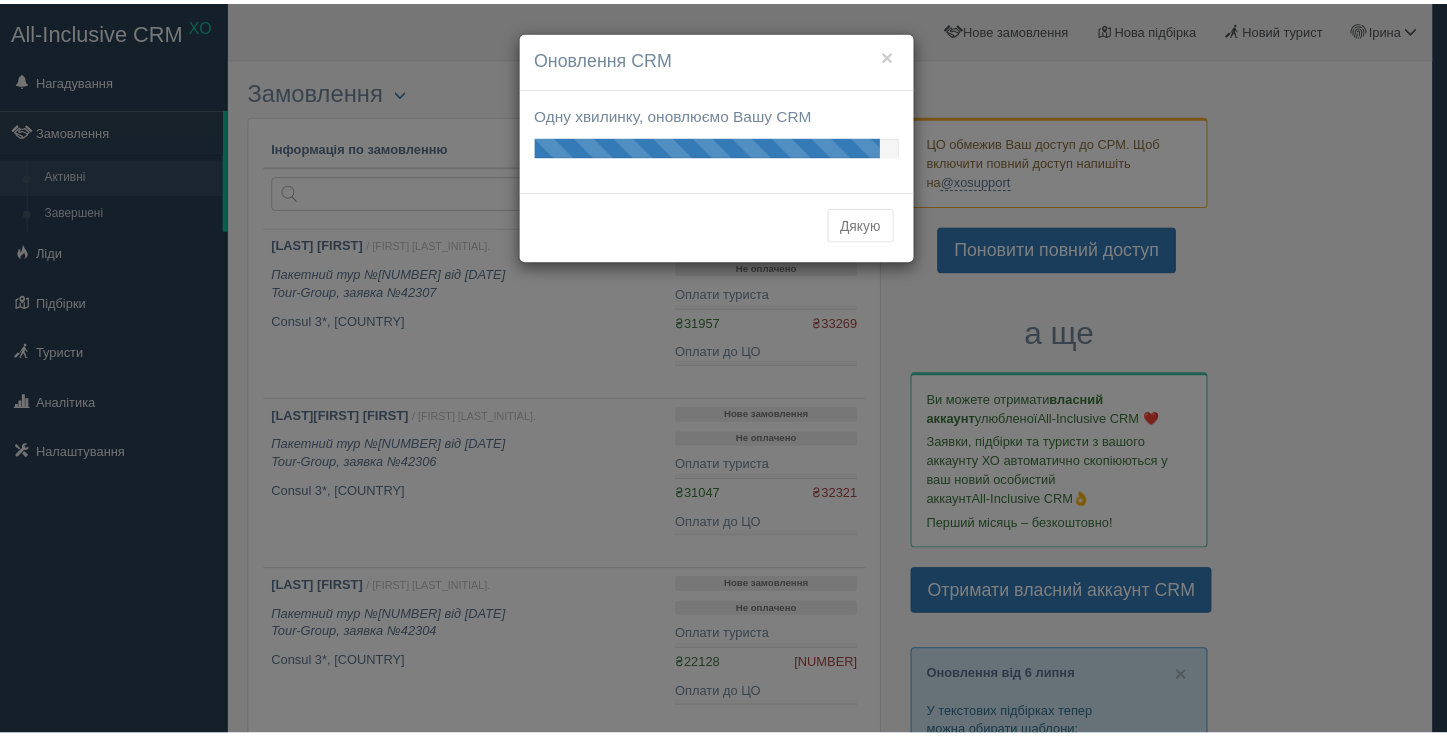 scroll, scrollTop: 0, scrollLeft: 0, axis: both 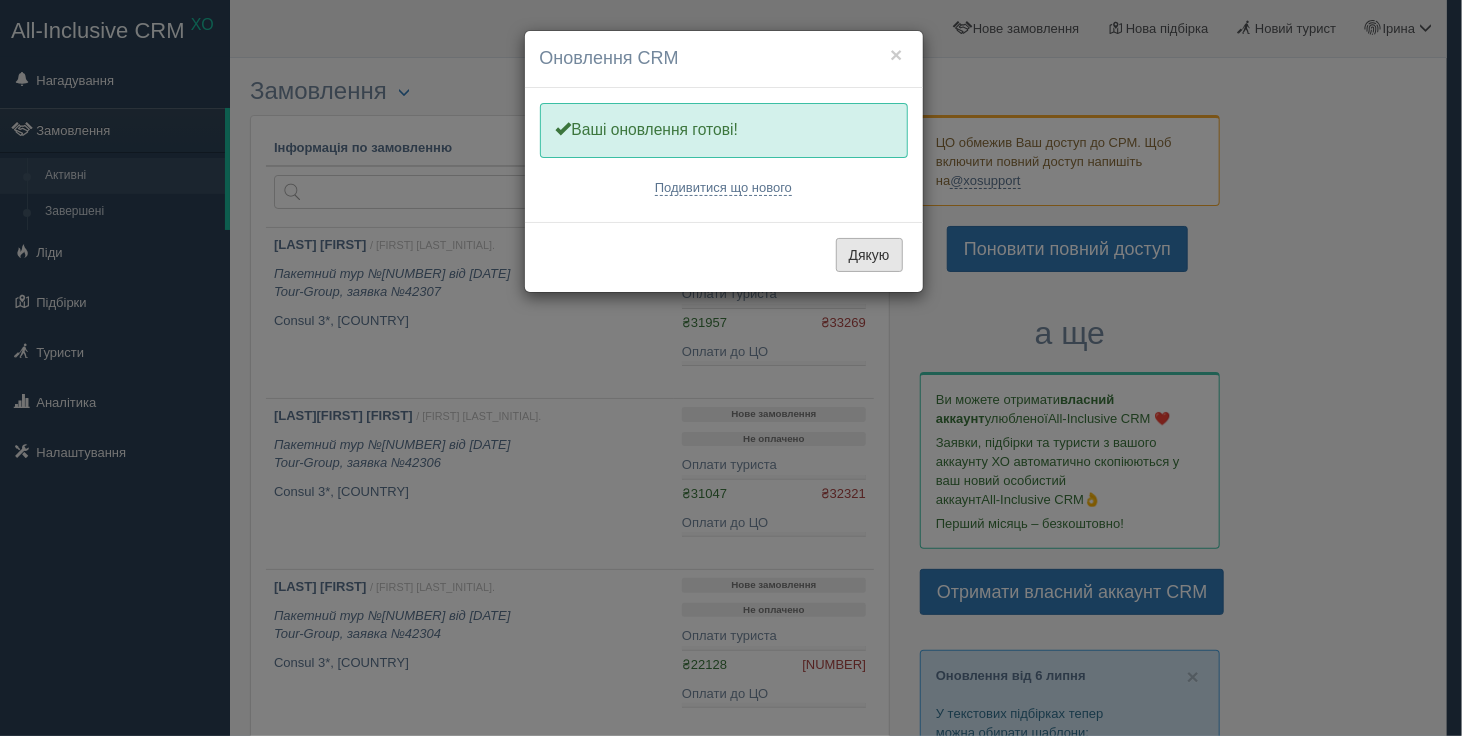 click on "Дякую" at bounding box center [869, 255] 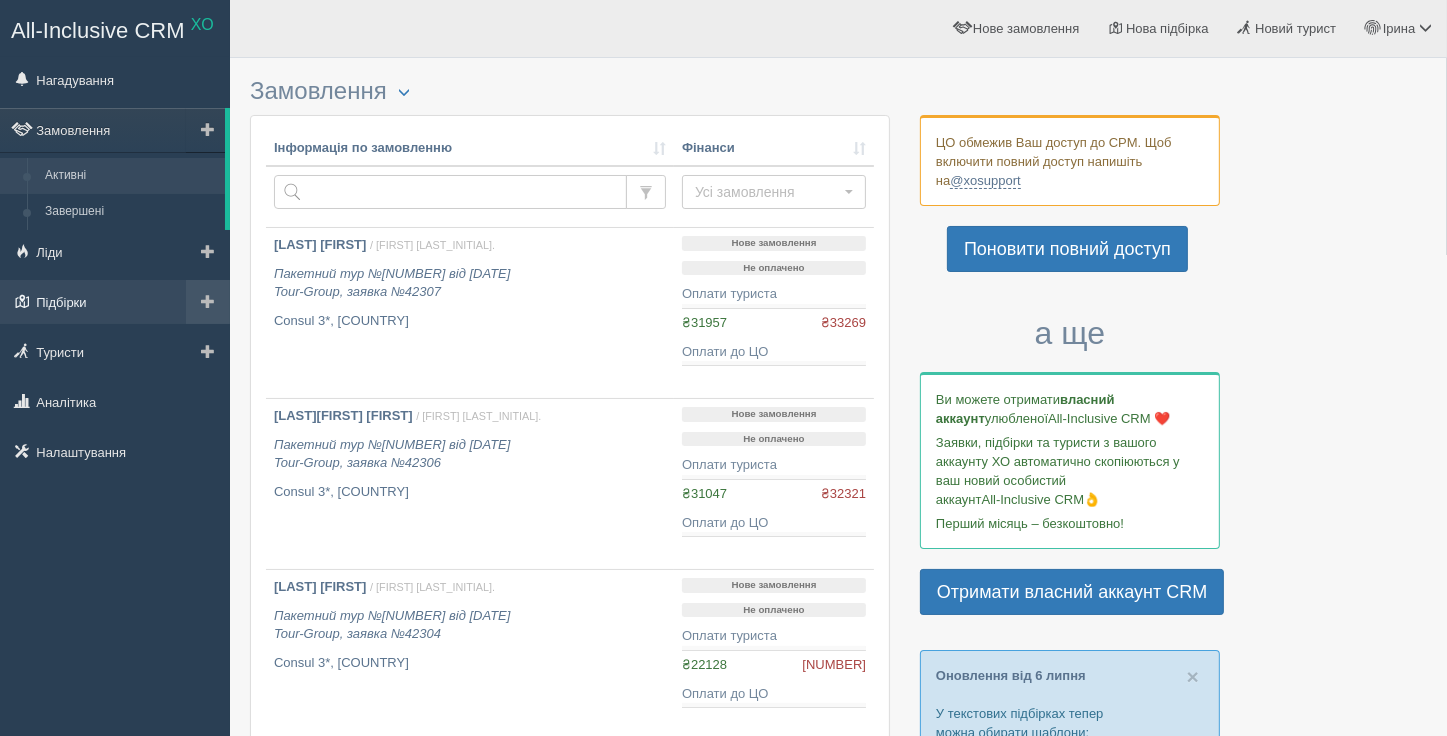 click on "Підбірки" at bounding box center (115, 302) 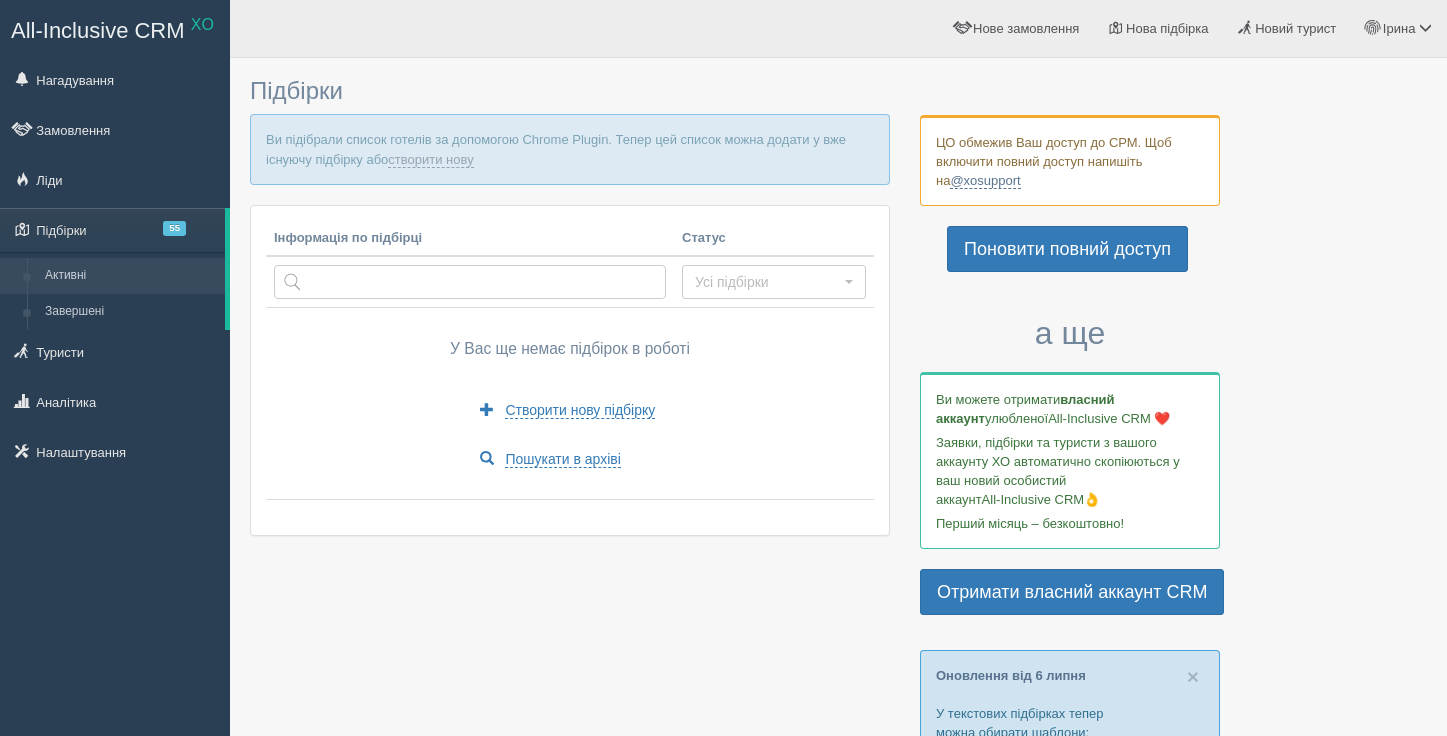 scroll, scrollTop: 0, scrollLeft: 0, axis: both 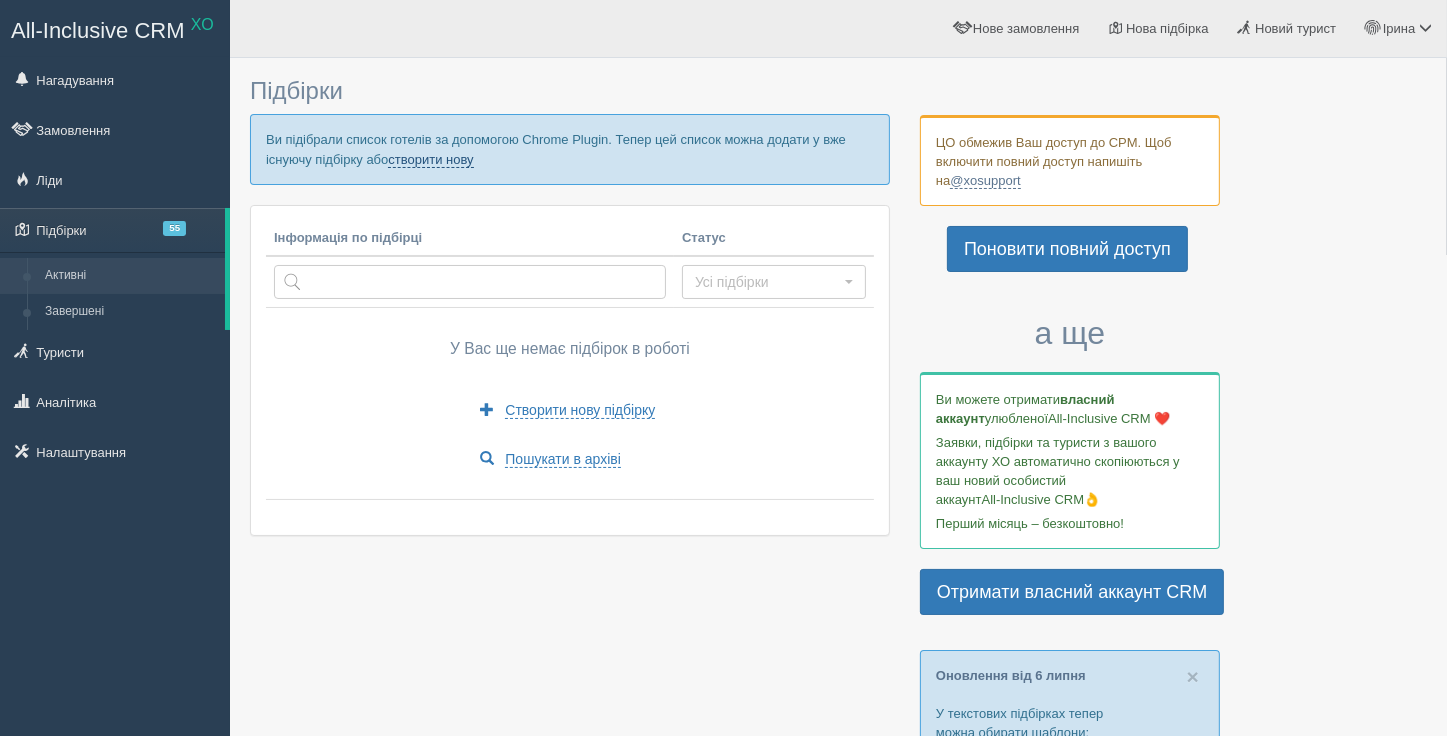 click on "створити нову" at bounding box center (430, 160) 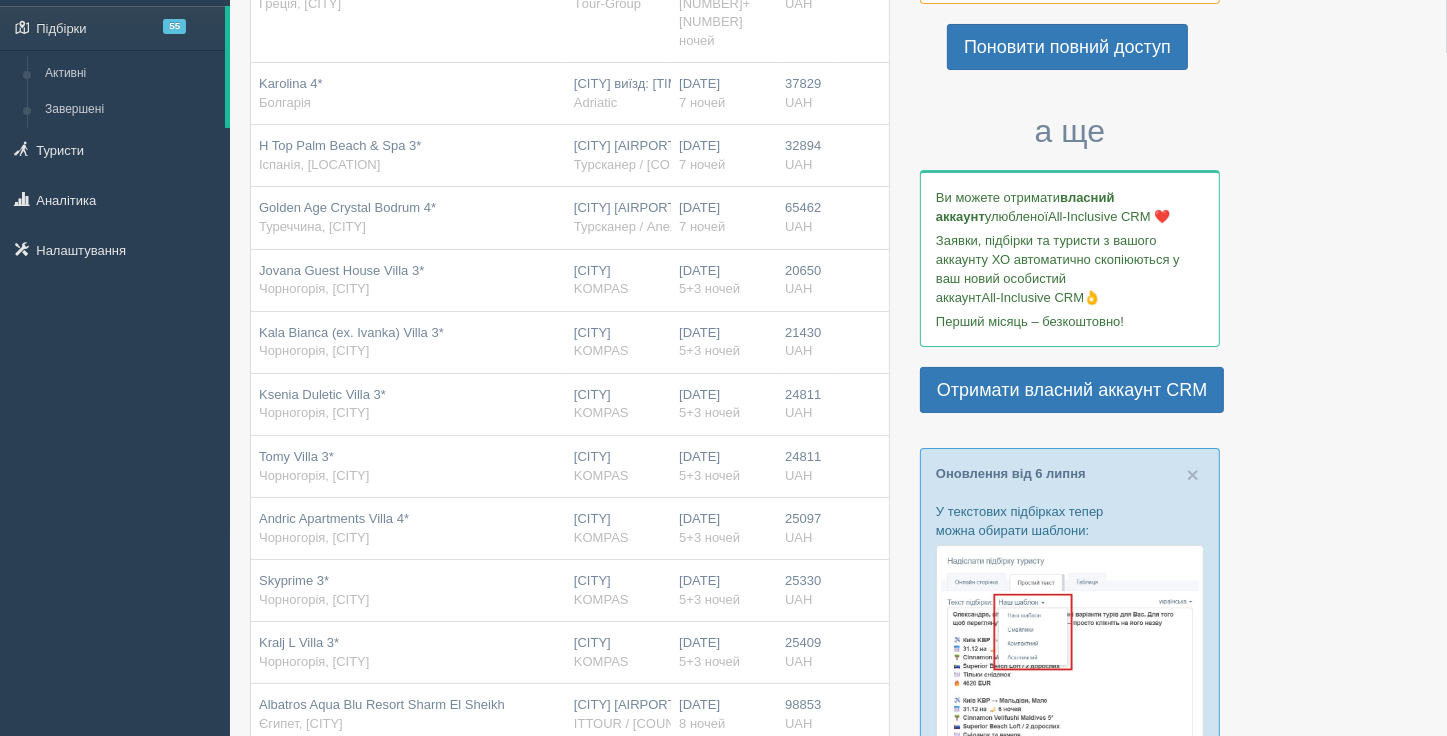 scroll, scrollTop: 57, scrollLeft: 0, axis: vertical 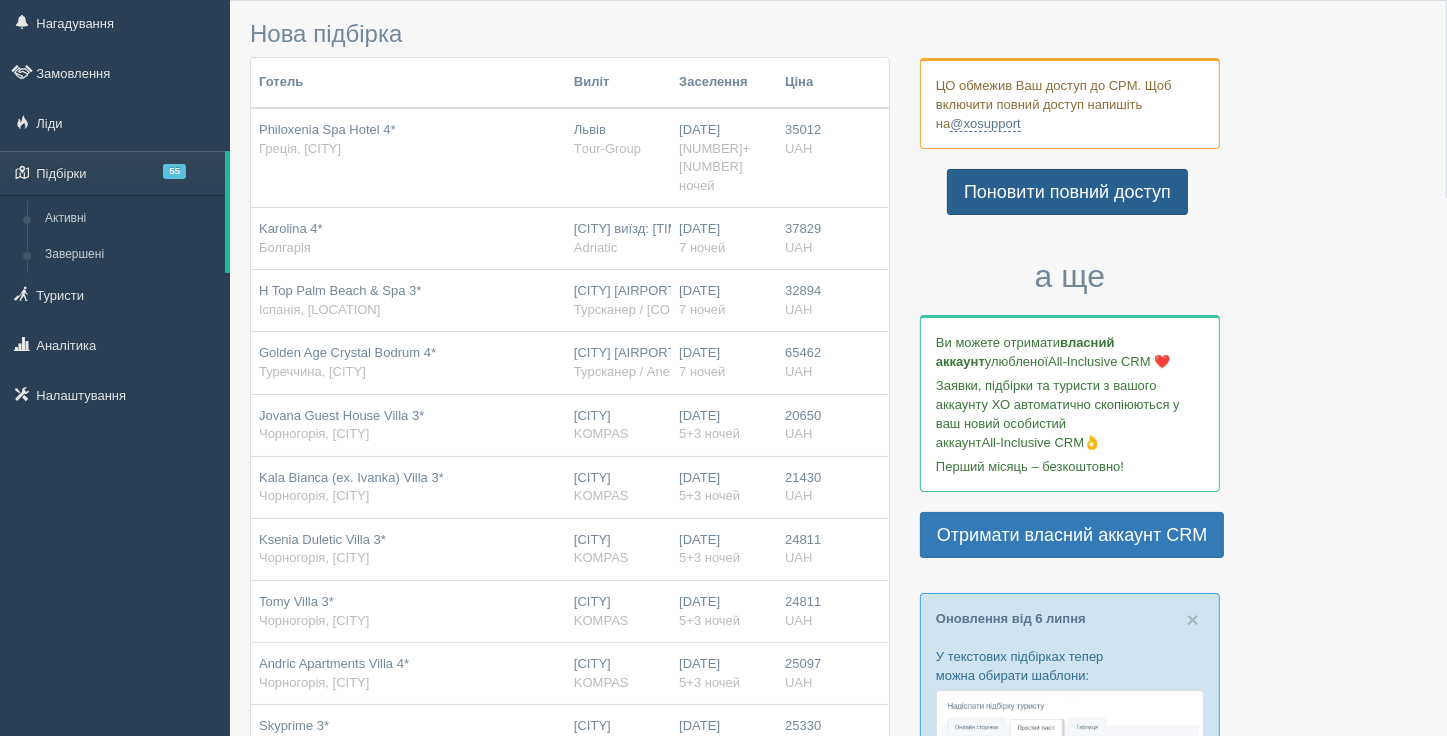 click on "Поновити повний доступ" at bounding box center [1067, 192] 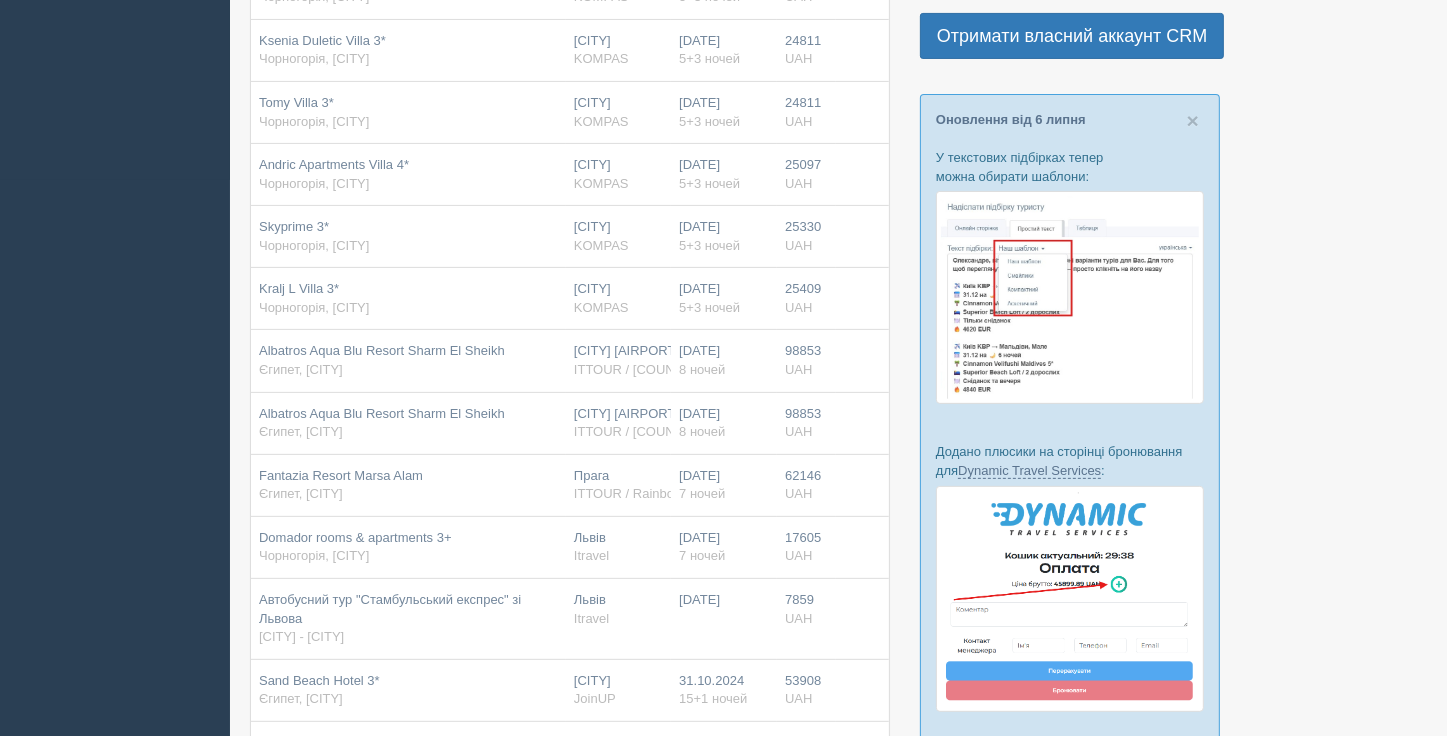 scroll, scrollTop: 557, scrollLeft: 0, axis: vertical 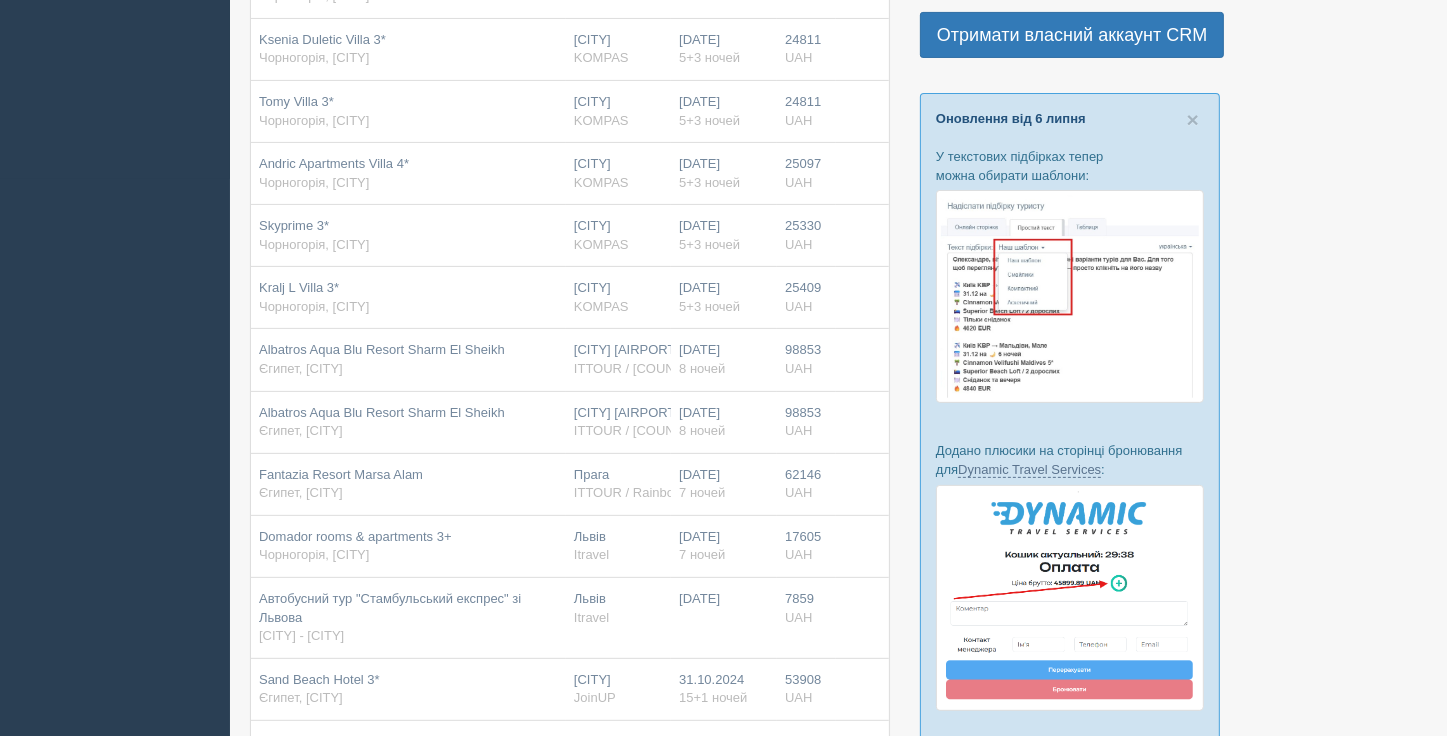 click on "Оновлення від 6 липня" at bounding box center [1011, 118] 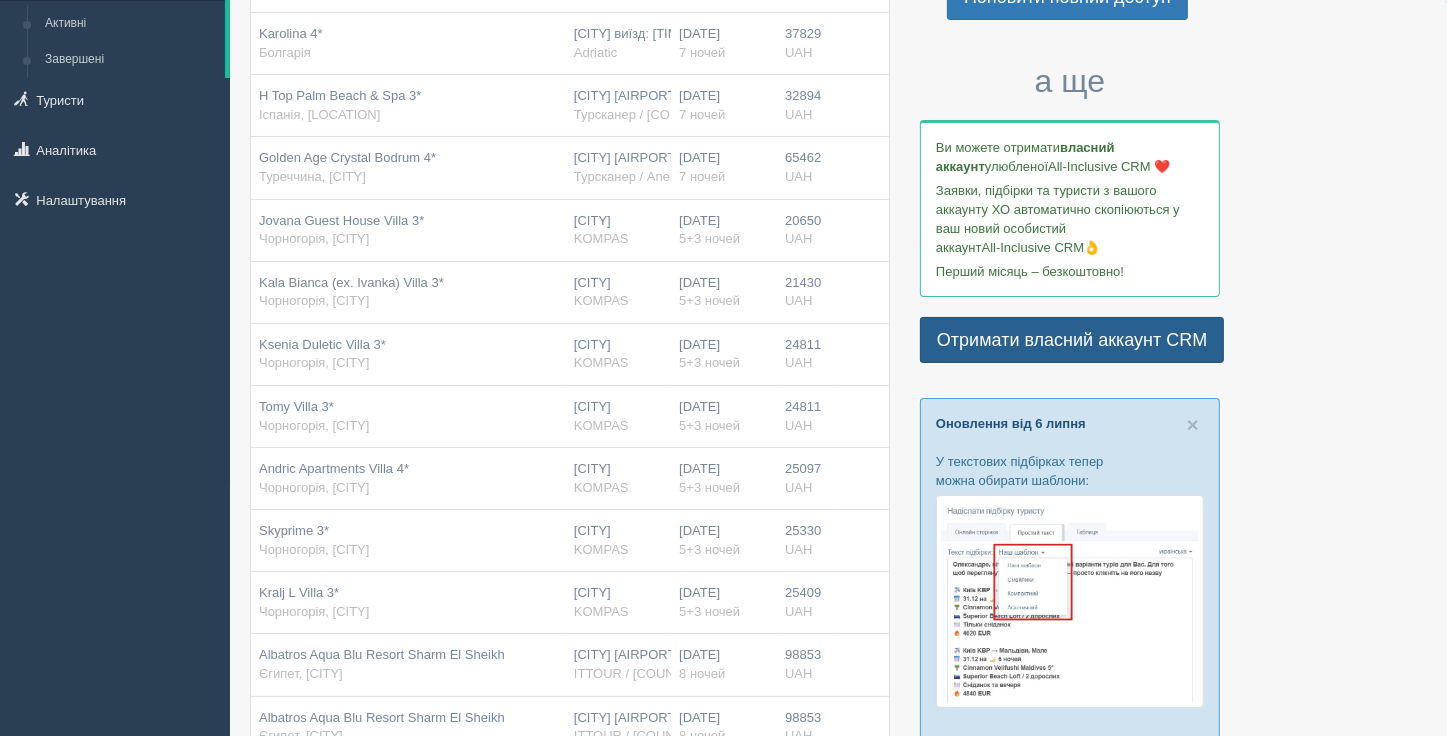 scroll, scrollTop: 0, scrollLeft: 0, axis: both 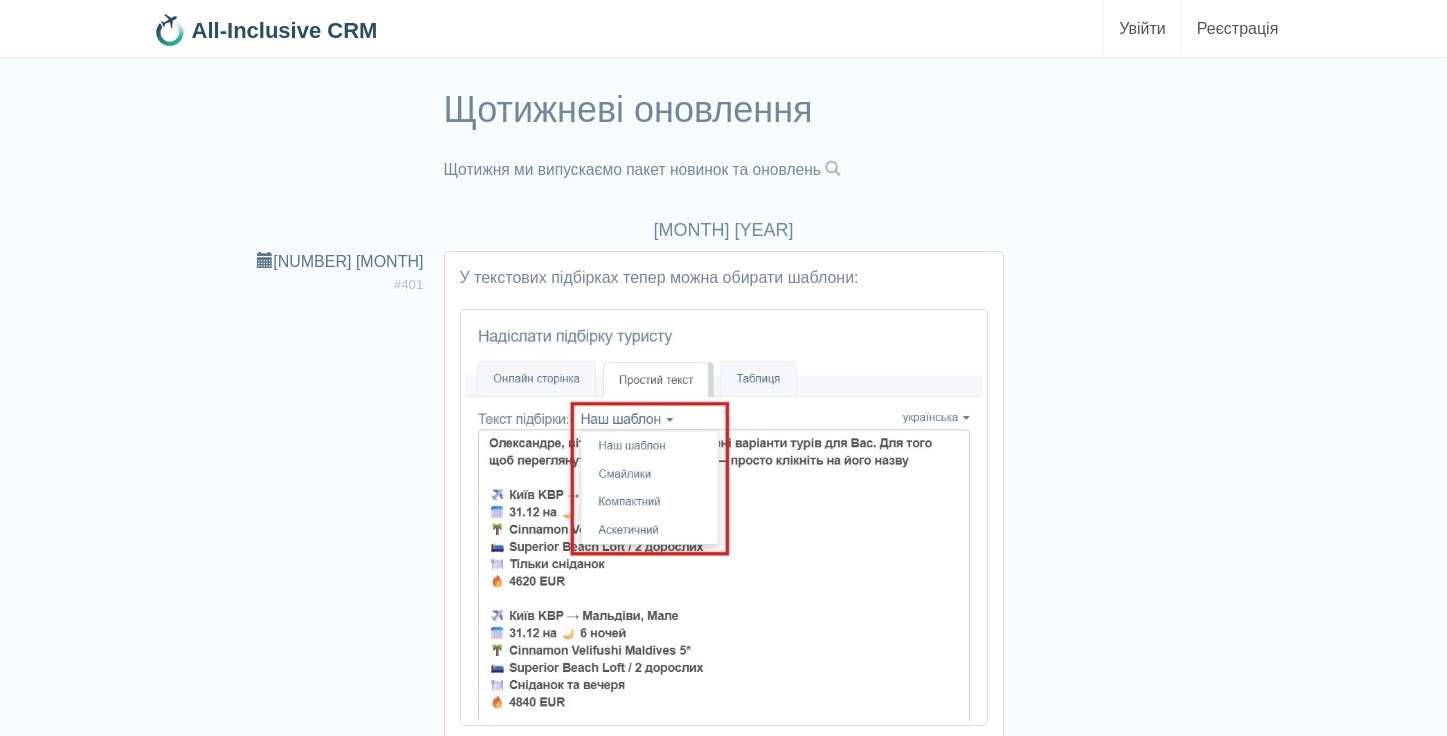 click on "Увійти" at bounding box center [1142, 28] 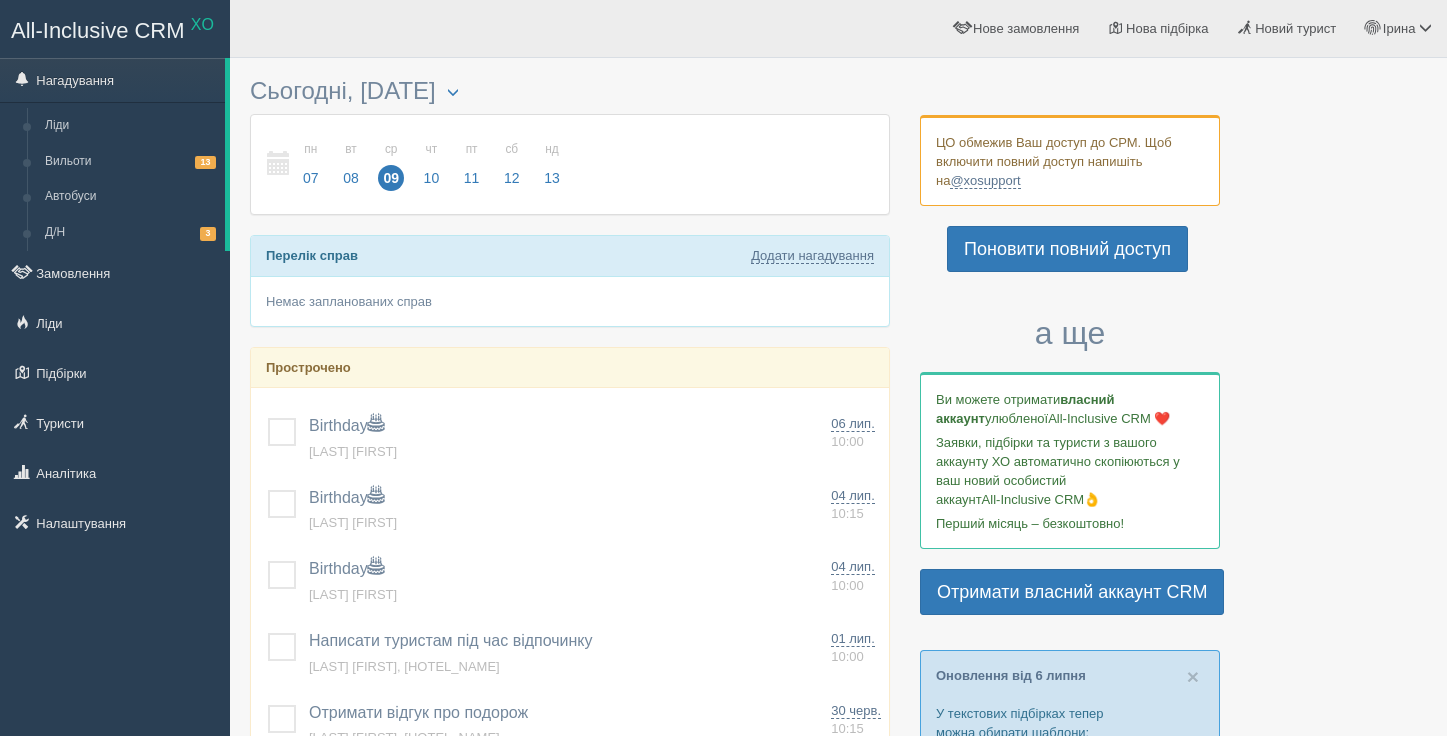 scroll, scrollTop: 0, scrollLeft: 0, axis: both 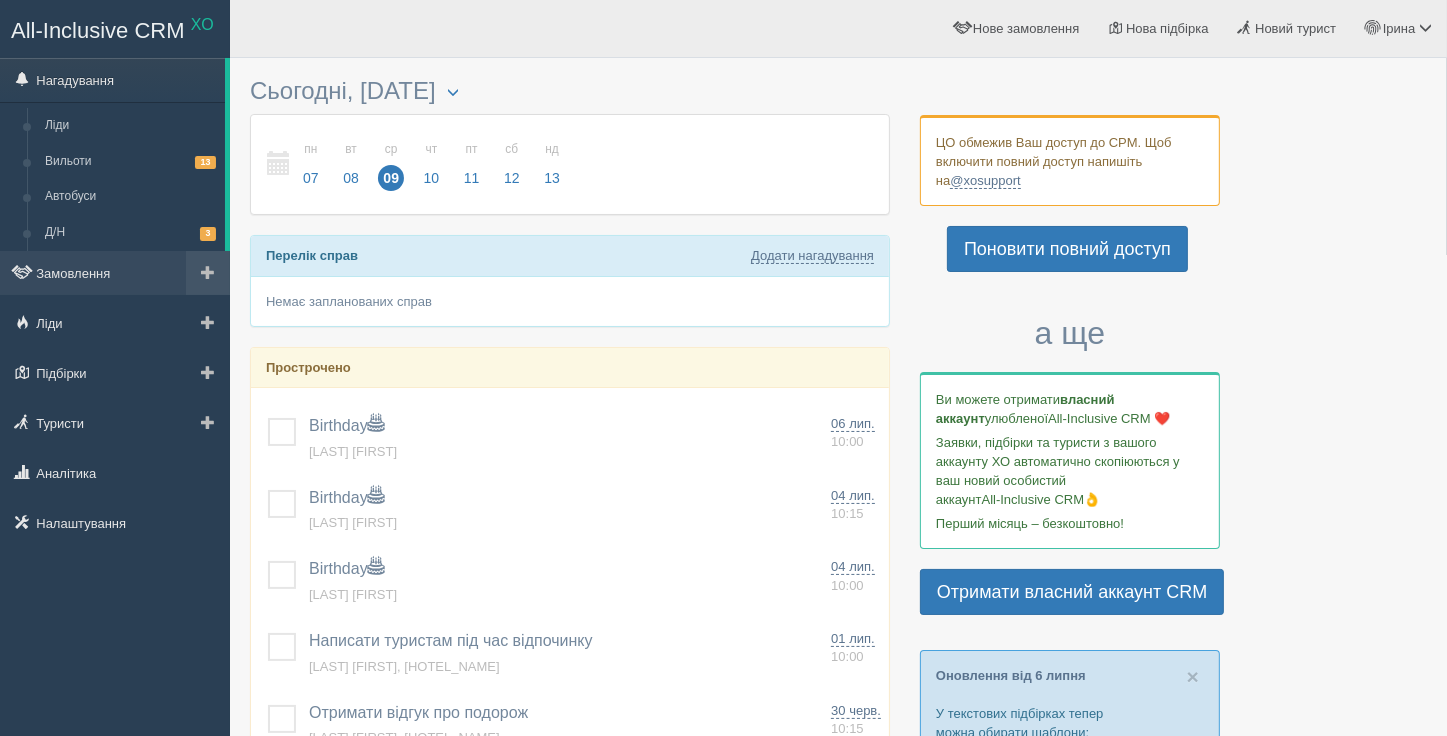 click at bounding box center (208, 272) 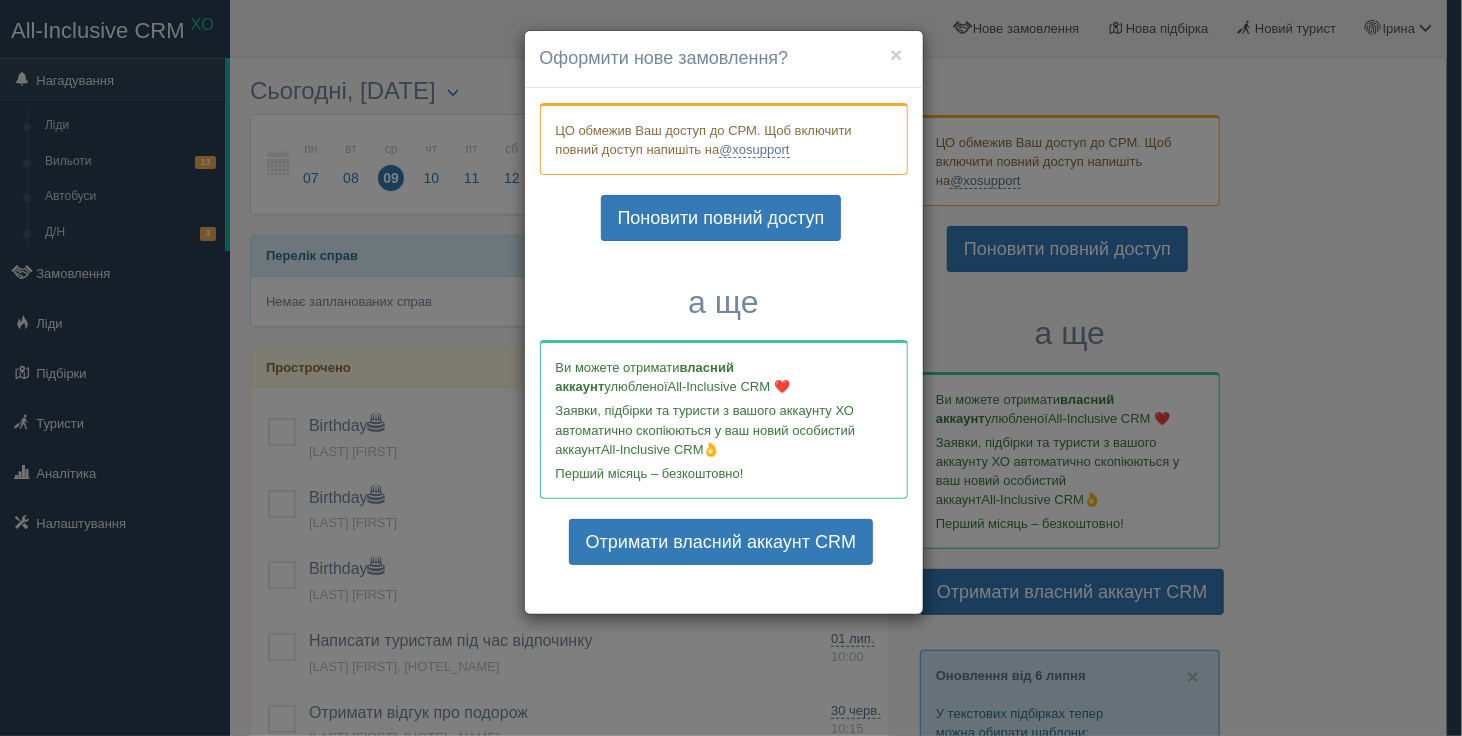 click on "Оформити нове замовлення?" at bounding box center (724, 59) 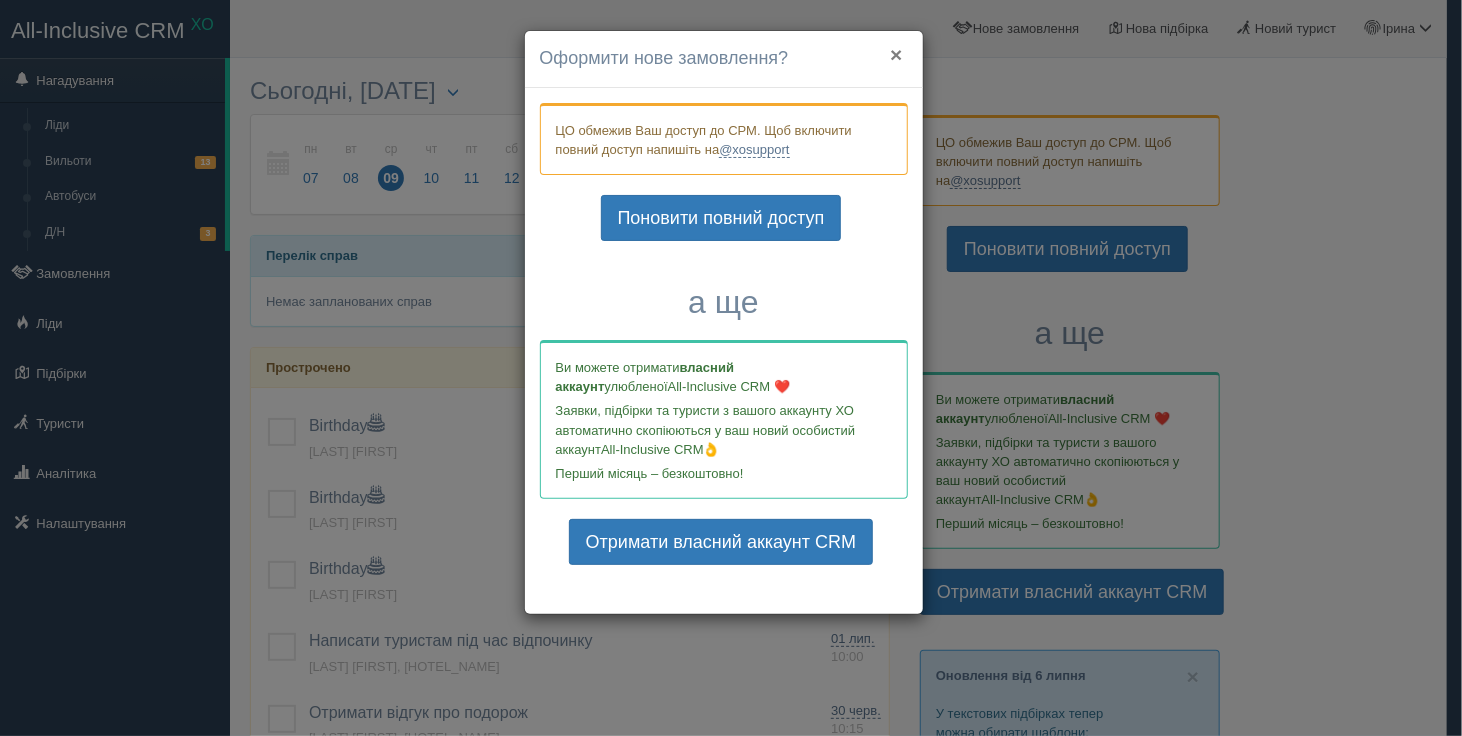 click on "×" at bounding box center [896, 54] 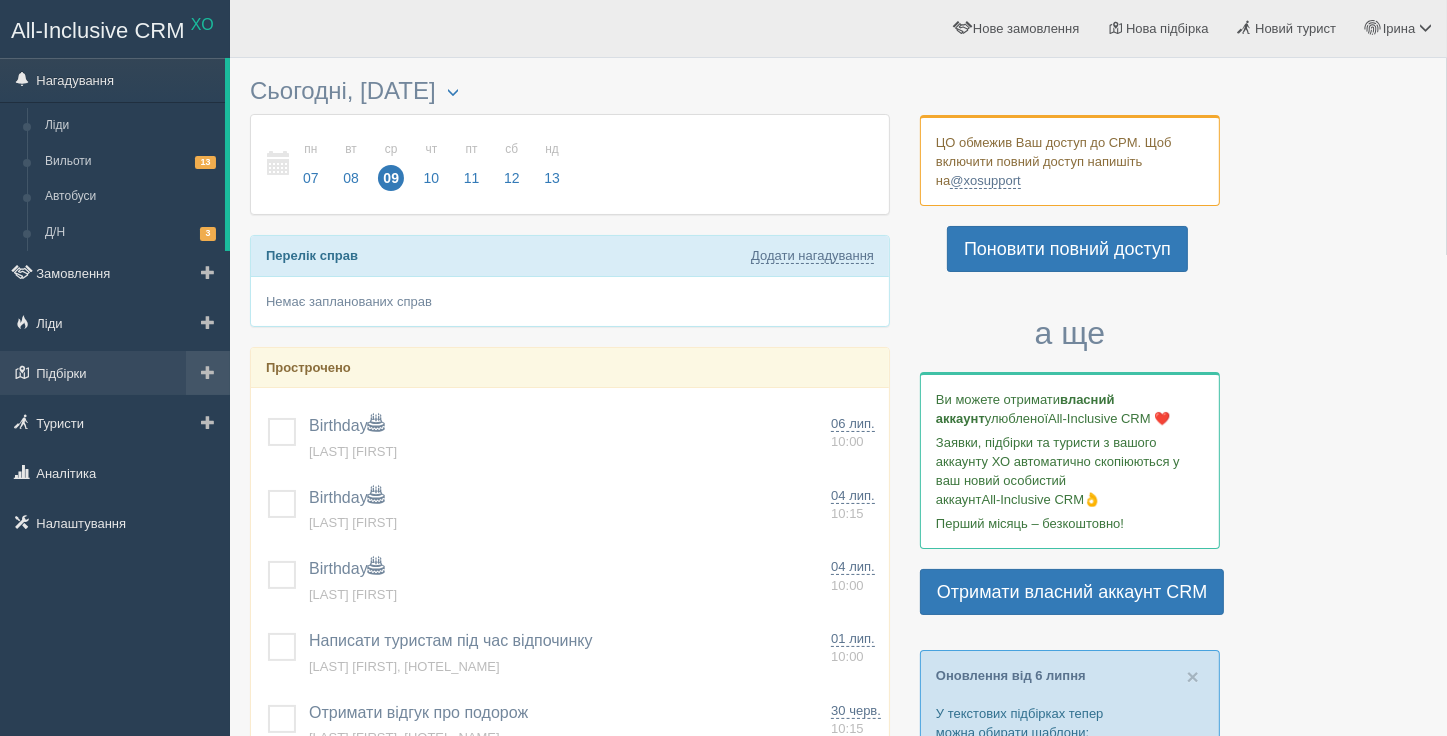 click at bounding box center (208, 273) 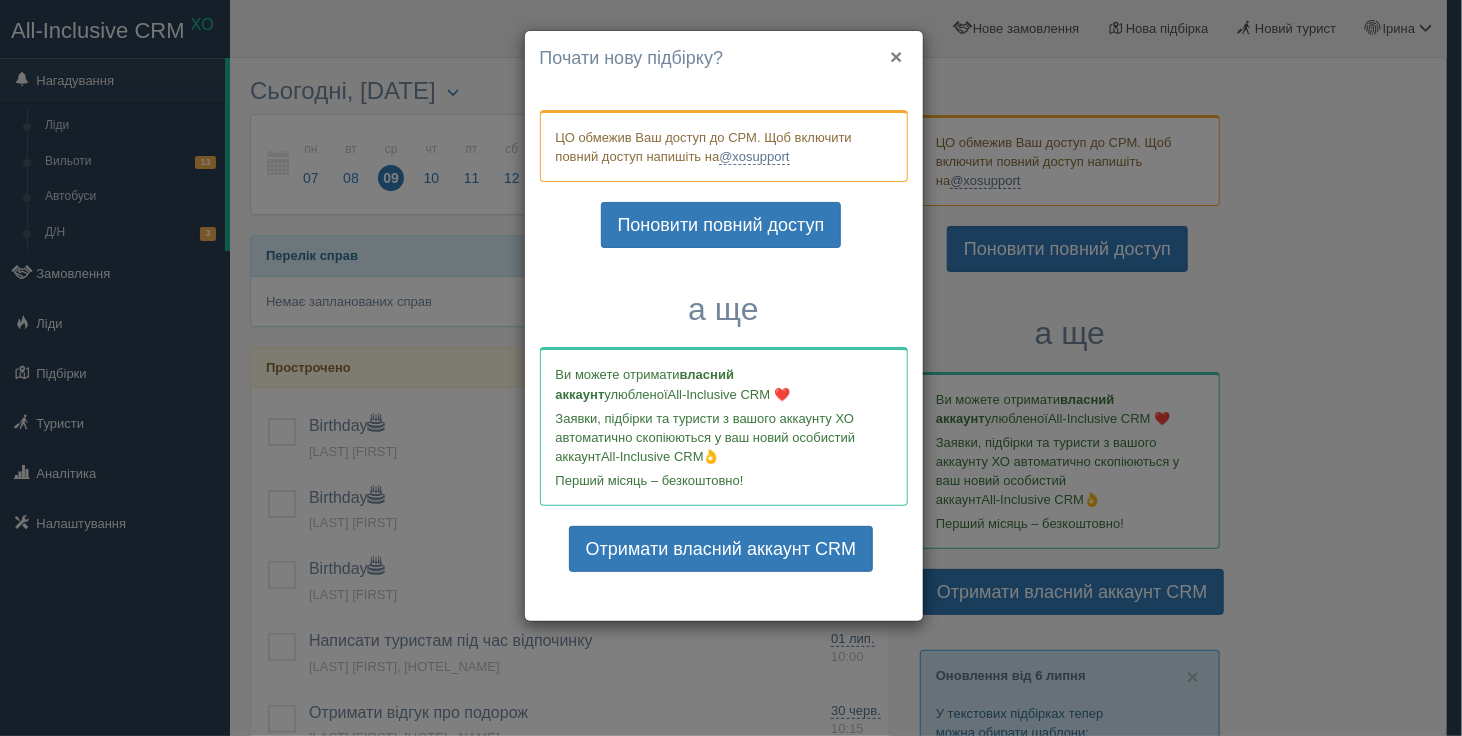 click on "×" at bounding box center (896, 56) 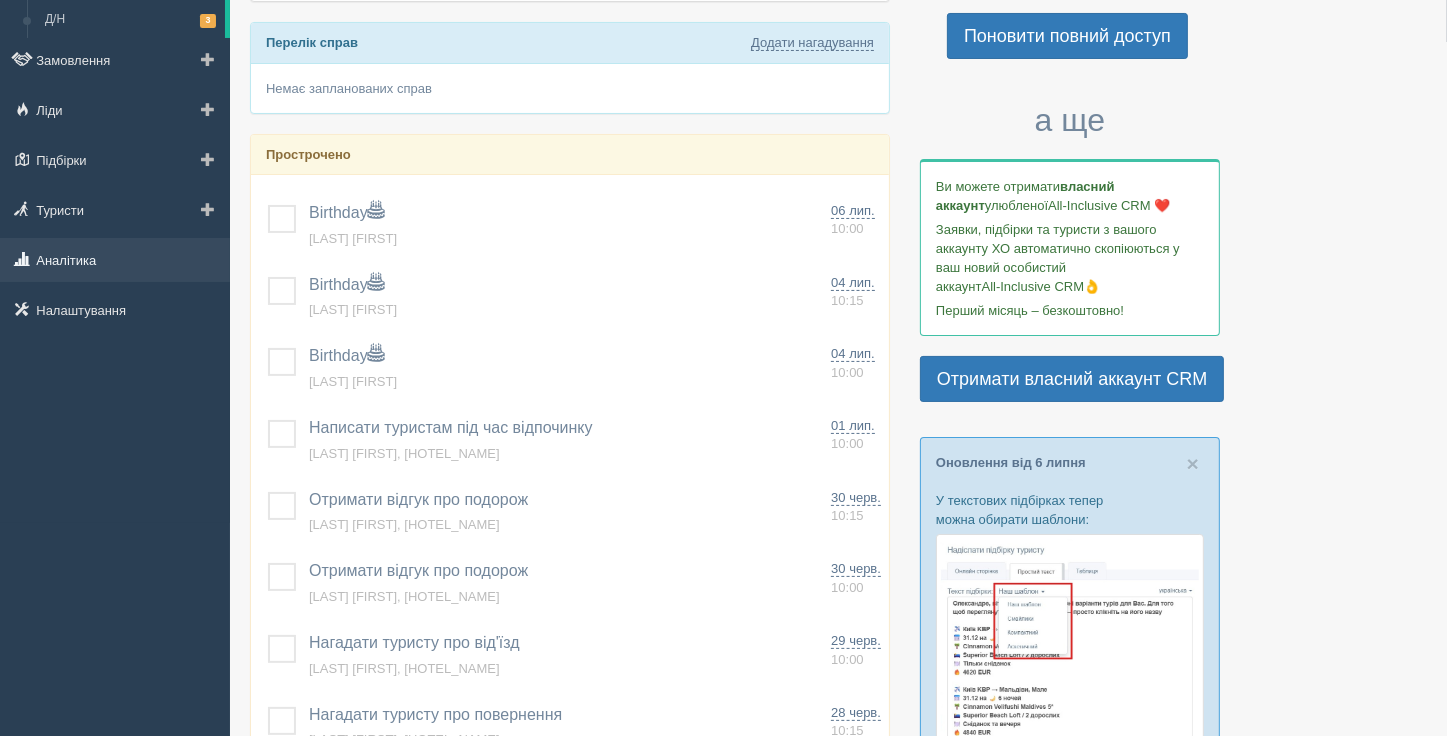 scroll, scrollTop: 100, scrollLeft: 0, axis: vertical 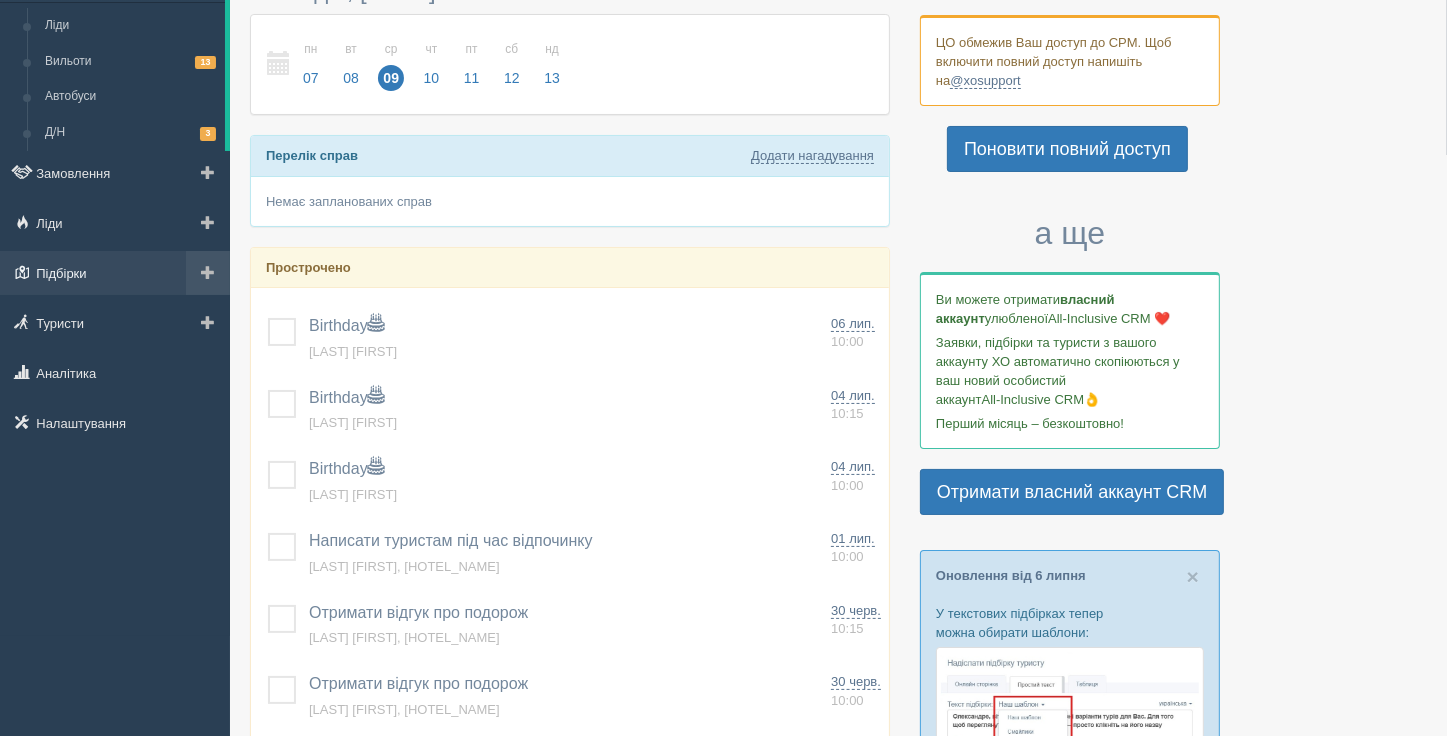click on "Підбірки" at bounding box center (115, 273) 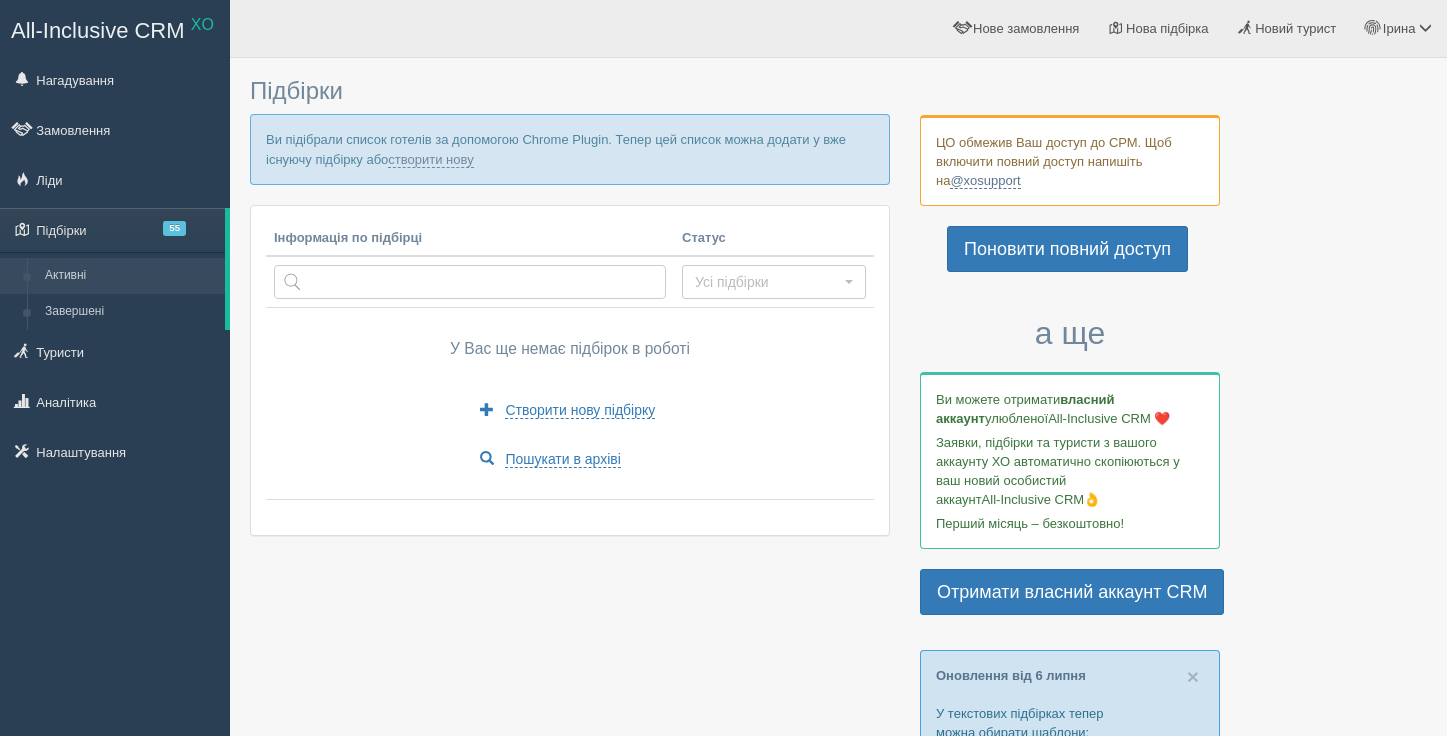 scroll, scrollTop: 0, scrollLeft: 0, axis: both 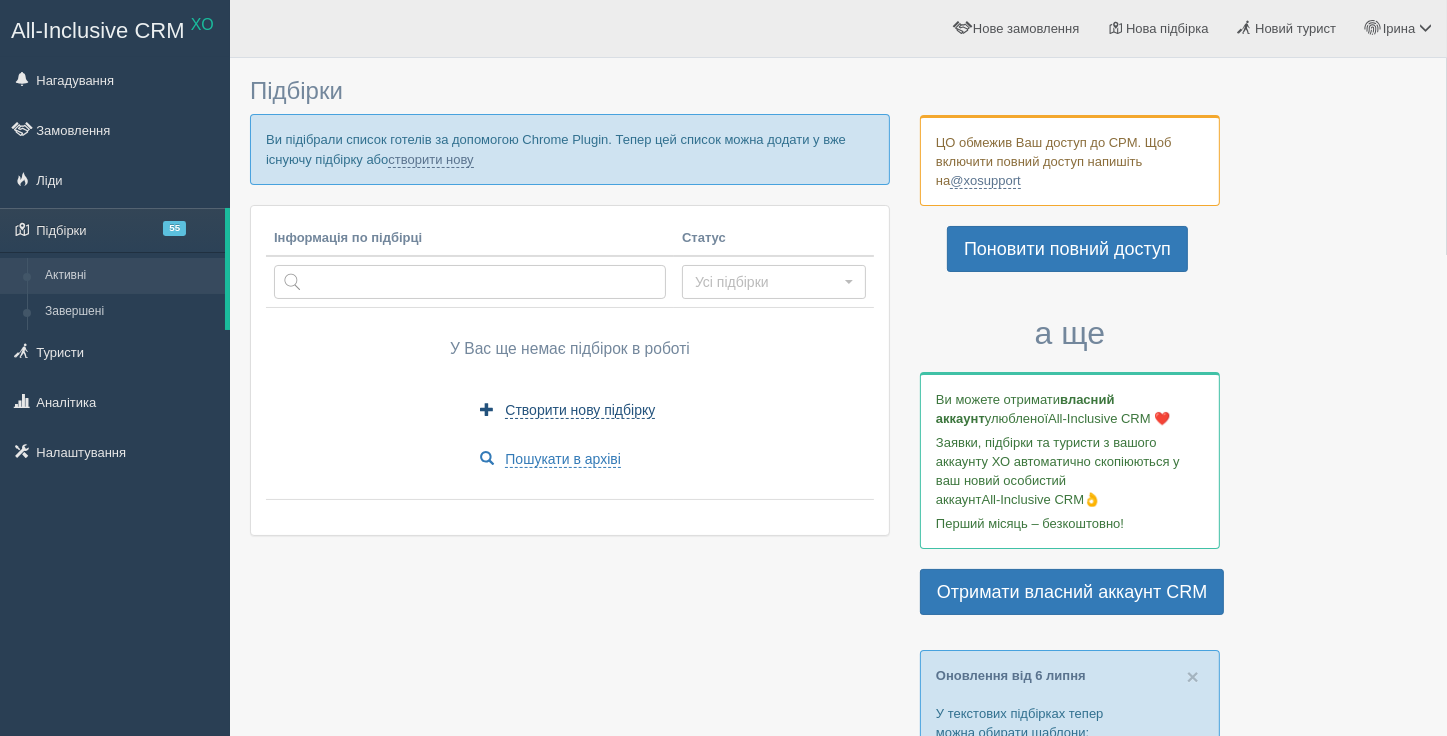 click on "Створити нову підбірку" at bounding box center [580, 410] 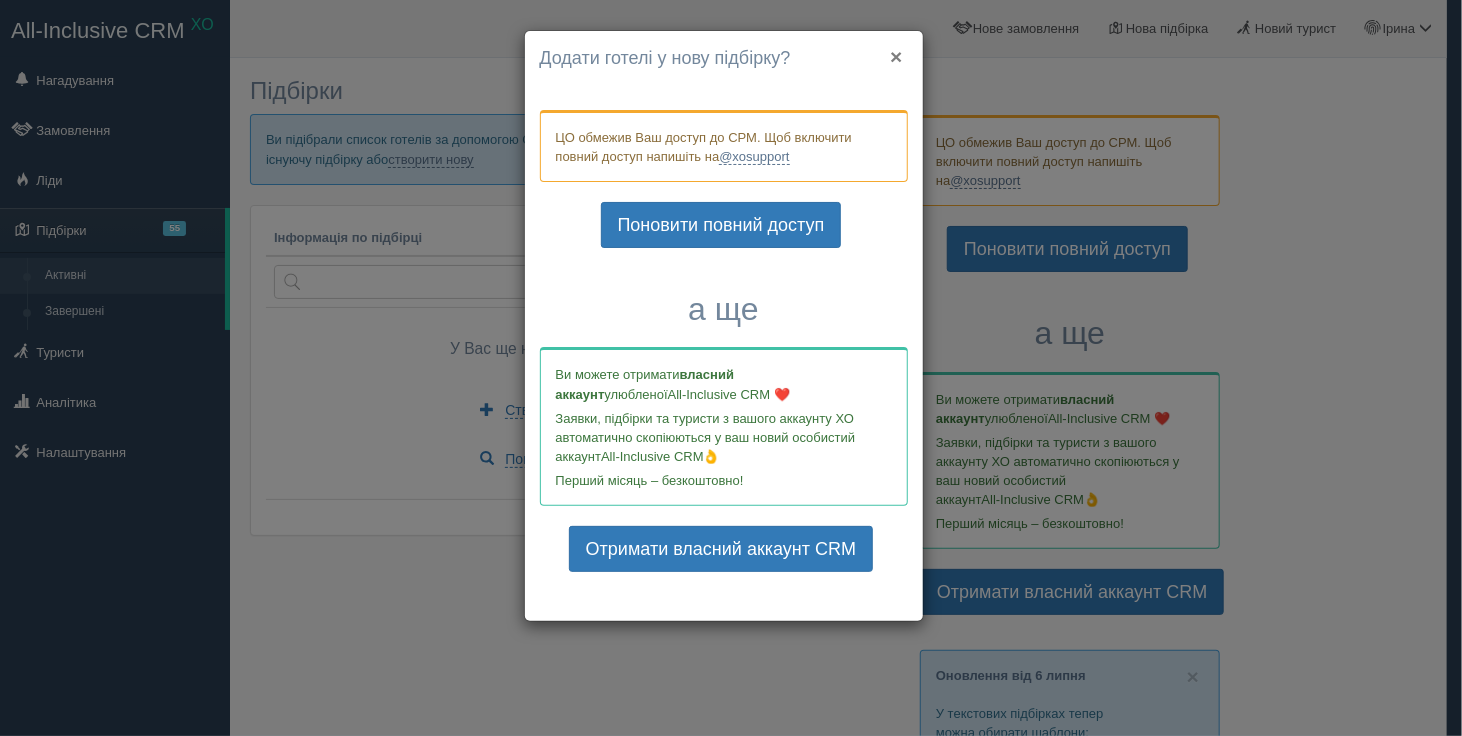 click on "×" at bounding box center [896, 56] 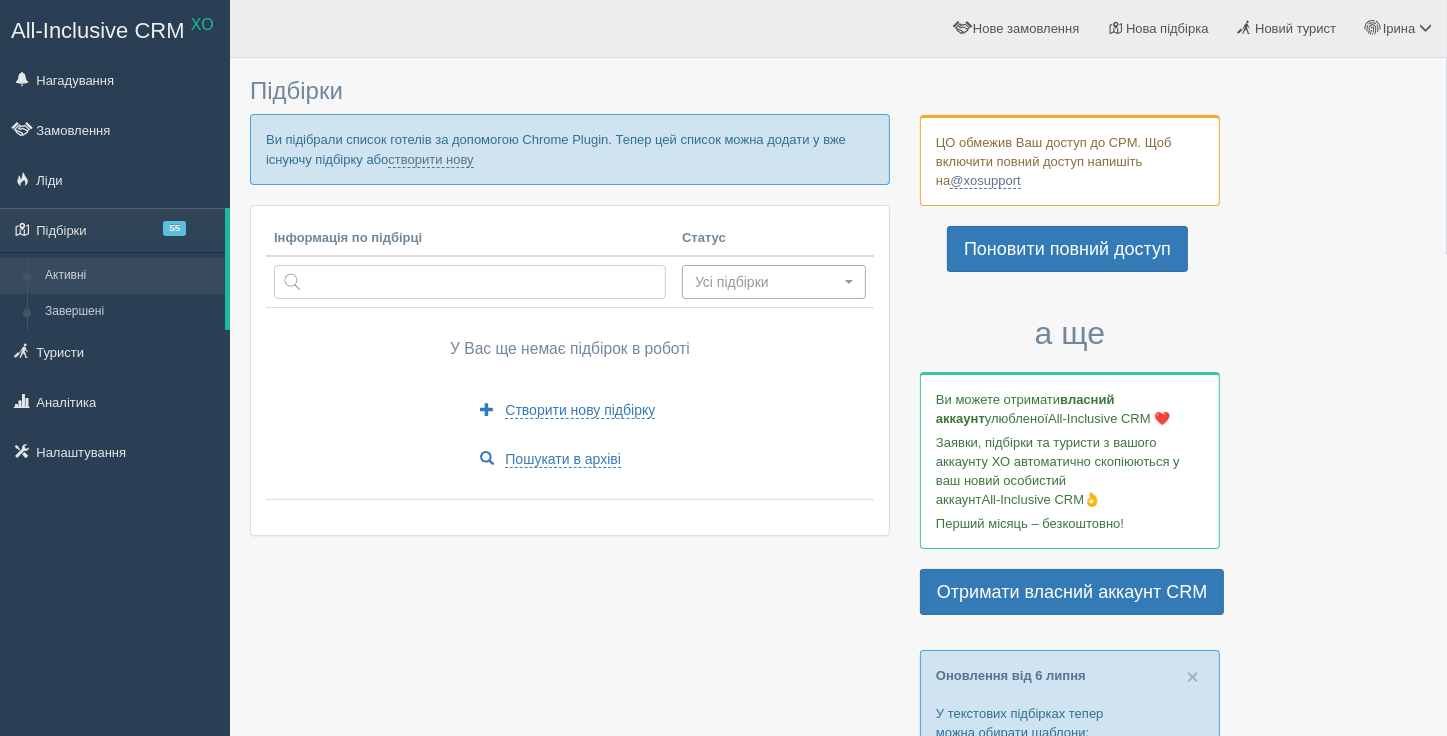 click on "Усі підбірки" at bounding box center [767, 282] 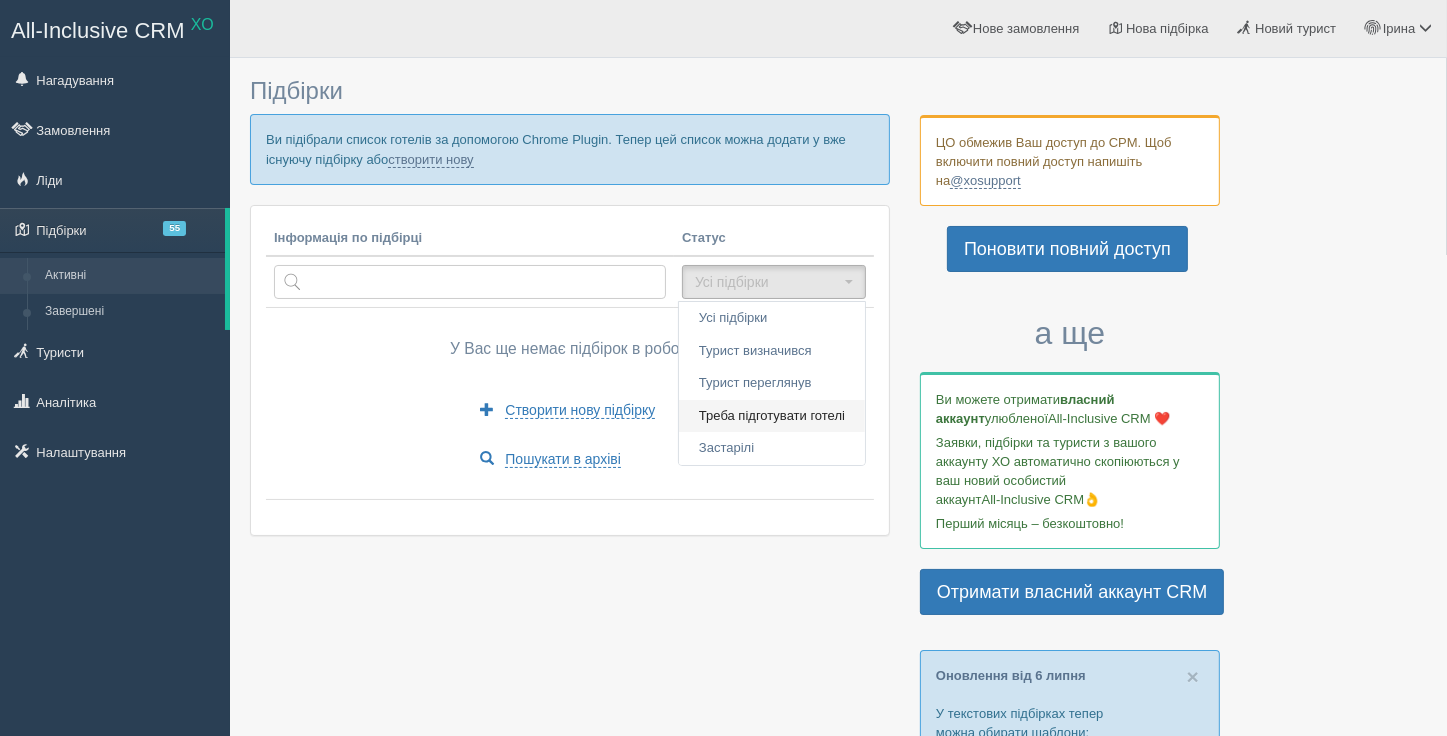 click on "Треба підготувати готелі" at bounding box center [772, 318] 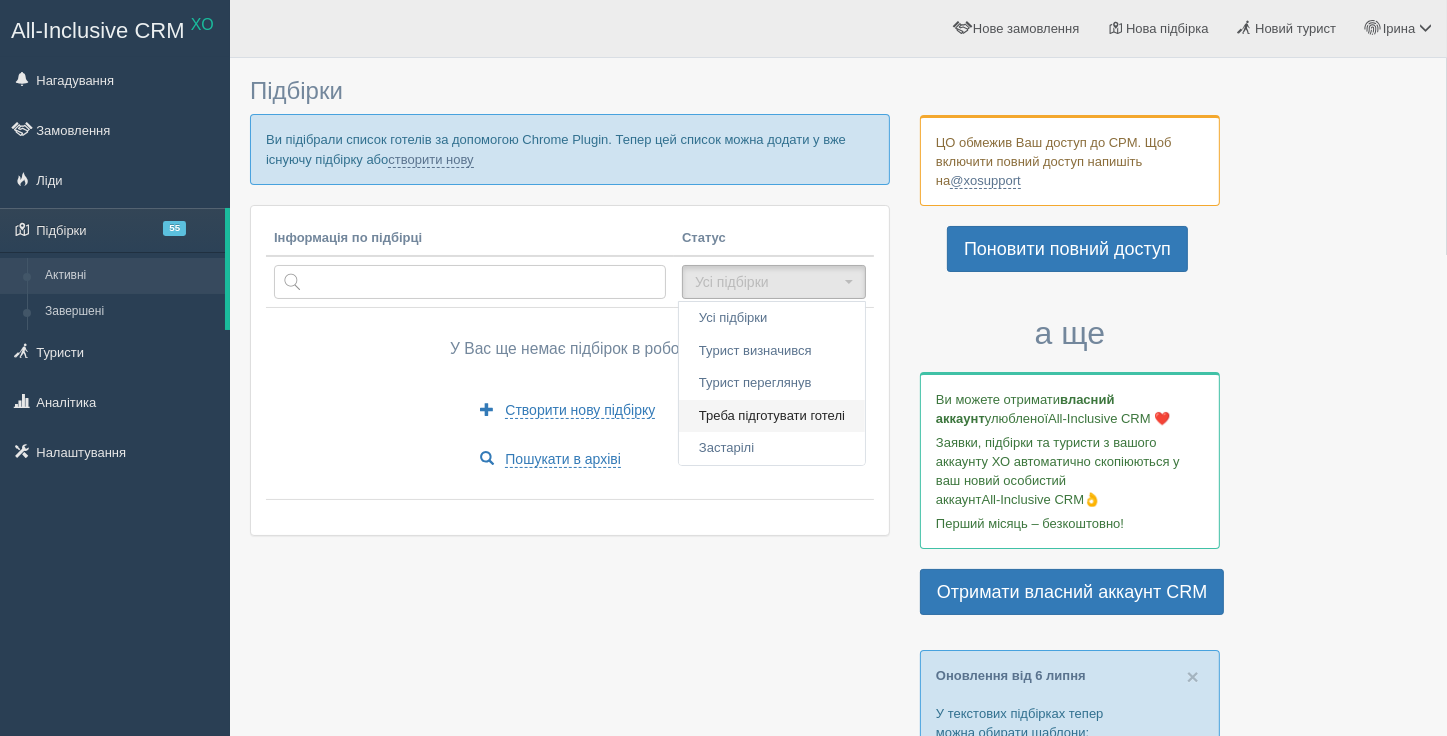 click on "У Вас ще немає підбірок в роботі
Створити нову підбірку
Пошукати в архіві" at bounding box center [570, 403] 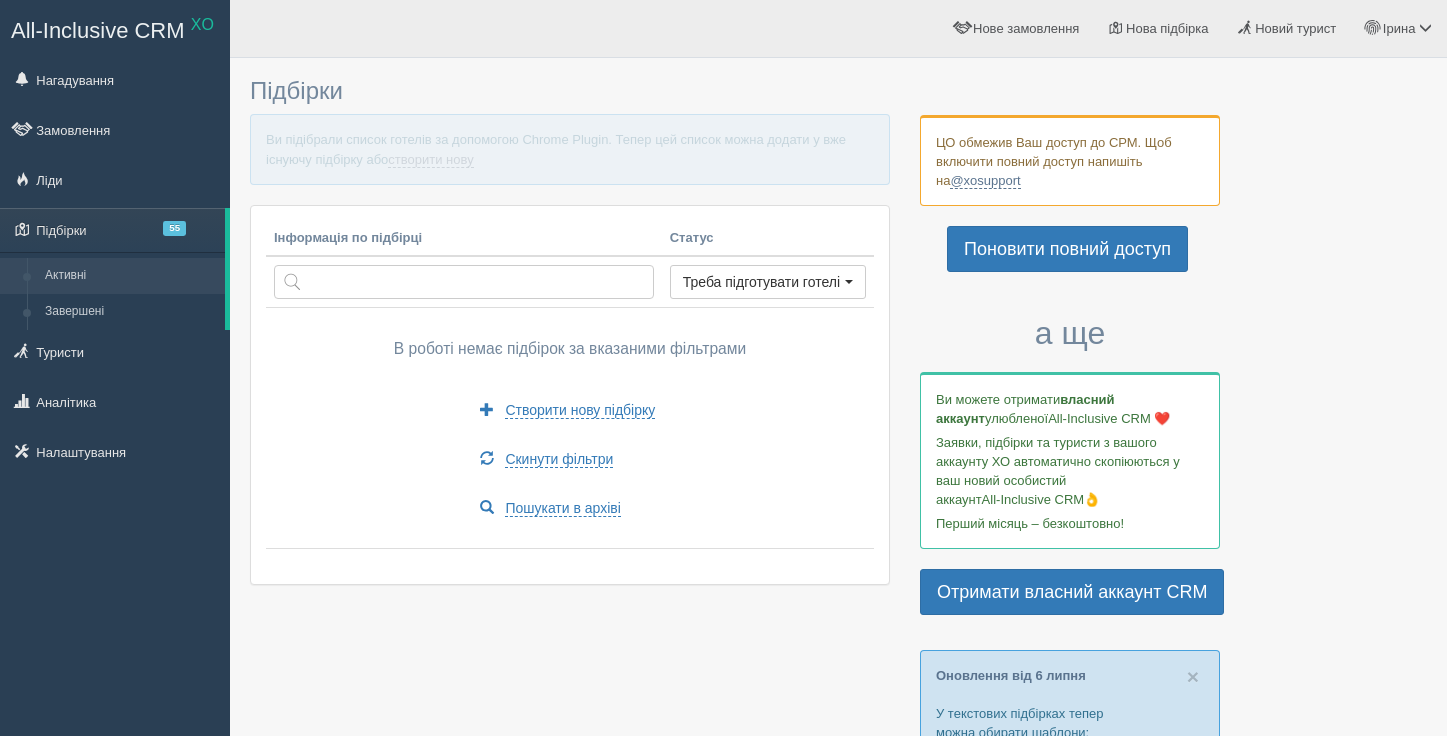 scroll, scrollTop: 0, scrollLeft: 0, axis: both 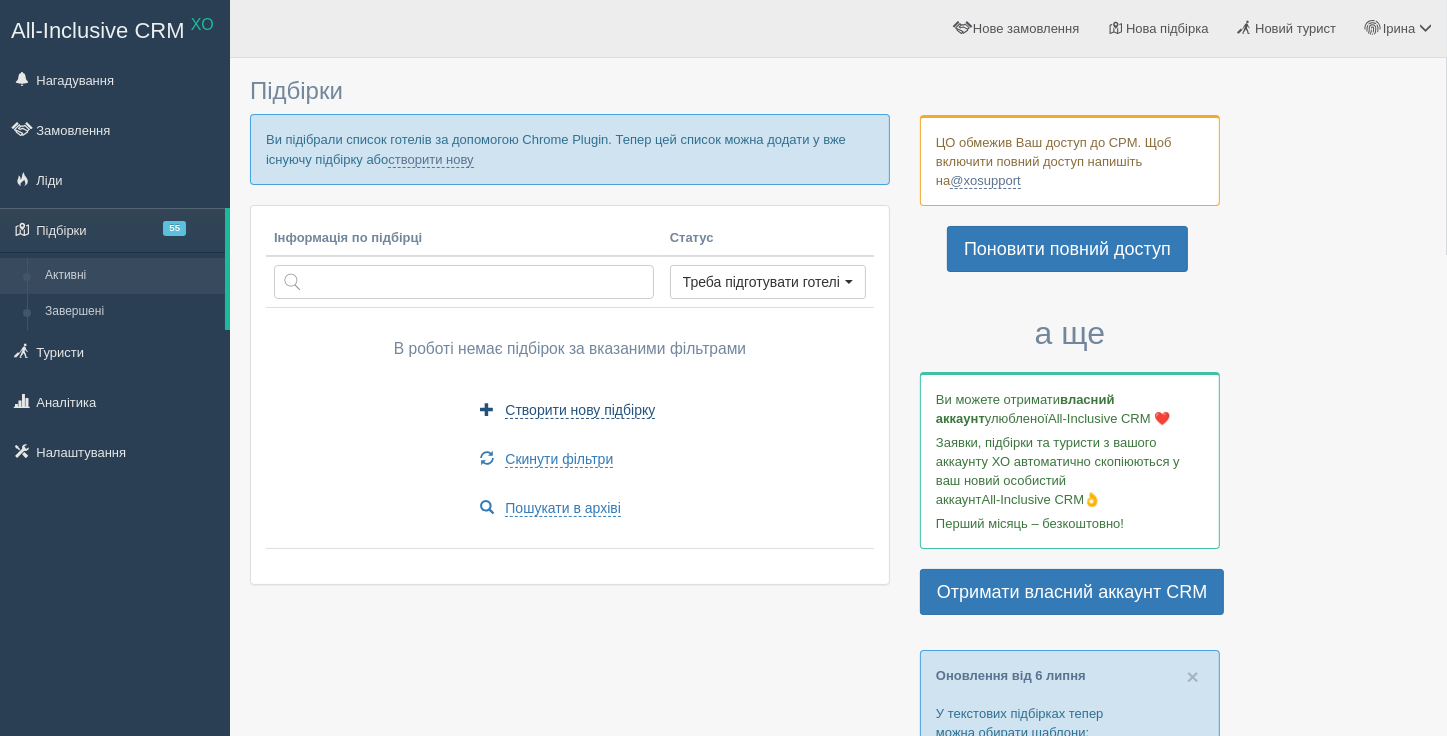 click on "Створити нову підбірку" at bounding box center (580, 410) 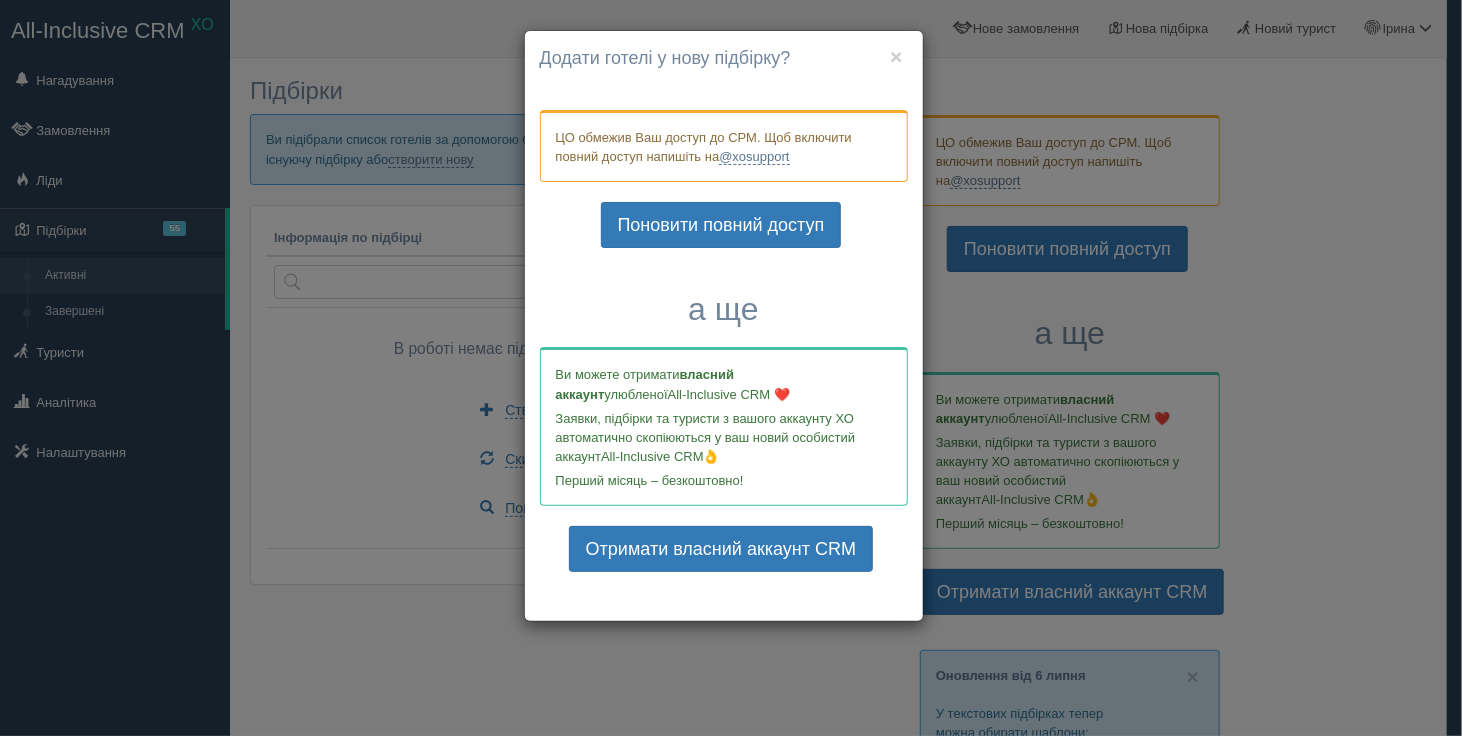 click on "×
Почати нову підбірку?
Додати готелі у нову підбірку?
ЦО обмежив Ваш доступ до СРМ.
Щоб включити повний доступ напишіть на  @[SUPPORT_EMAIL]
Поновити повний доступ
а ще
Ви можете отримати  власний аккаунт  улюбленої  All-Inclusive CRM ❤️
Заявки, підбірки та туристи з вашого аккаунту ХО автоматично скопіюються у ваш новий особистий аккаунт  All-Inclusive CRM👌
Перший місяць – безкоштовно!
Отримати власний аккаунт CRM" at bounding box center [731, 368] 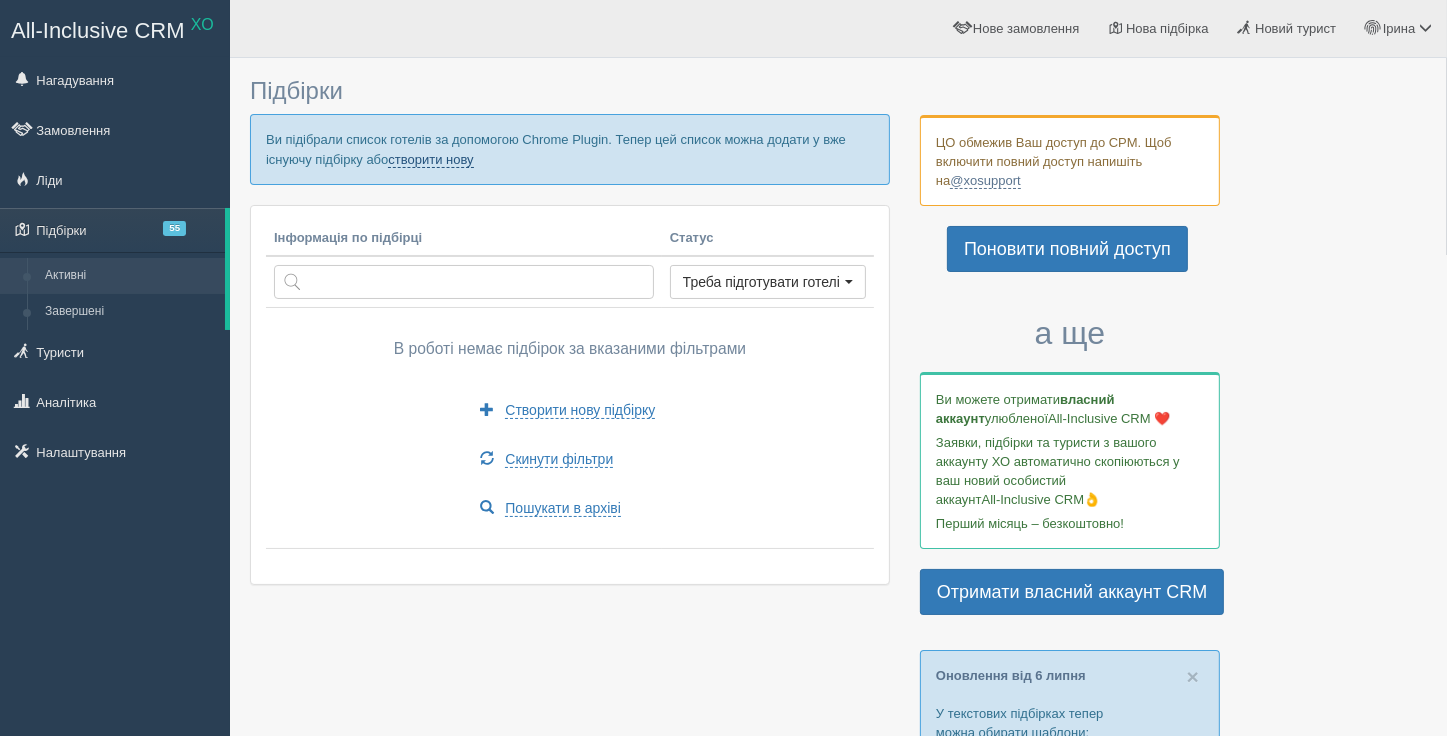 click on "створити нову" at bounding box center [430, 160] 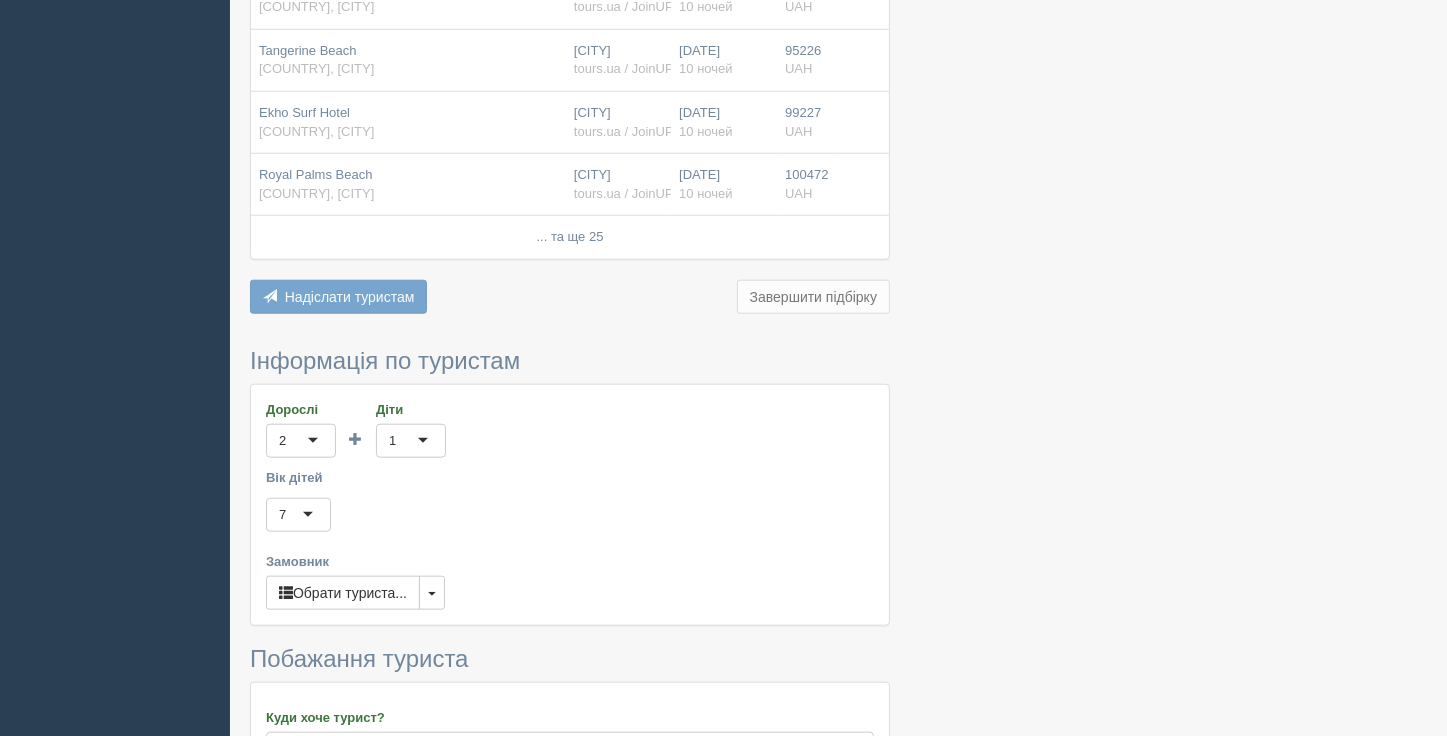 scroll, scrollTop: 1757, scrollLeft: 0, axis: vertical 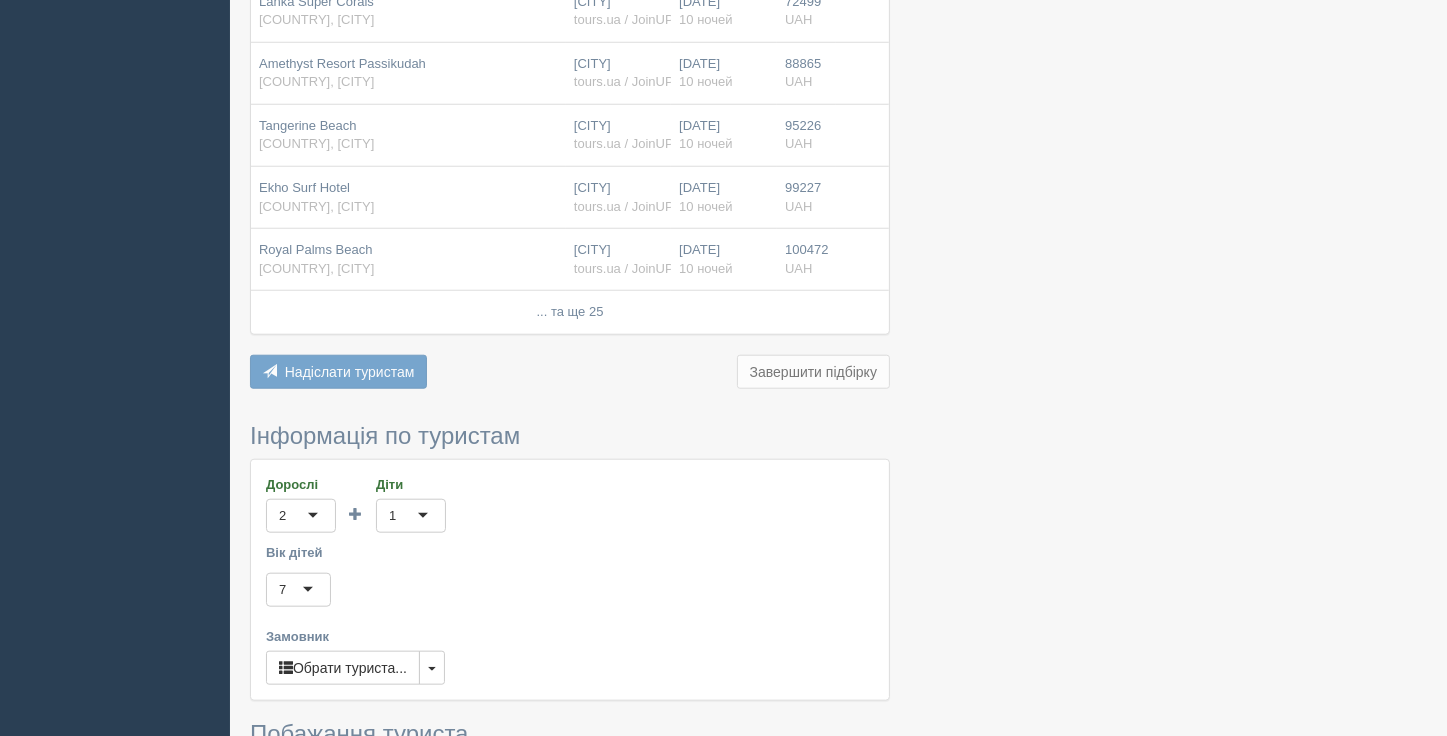 click on "[COUNTRY], [CITY]
[CITY]
[COMPANY]
[DATE]
[DURATION]
[PRICE]
[CURRENCY]" at bounding box center (570, -625) 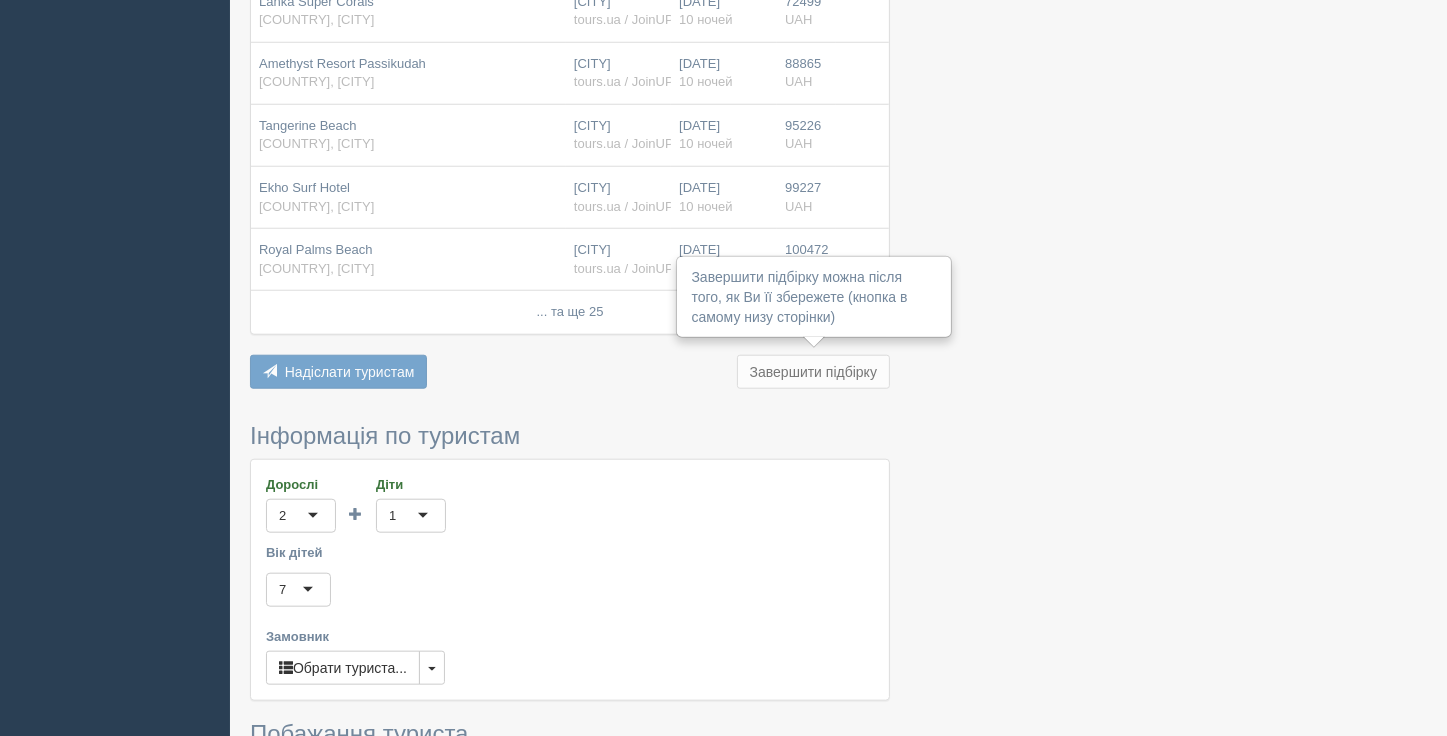 click at bounding box center (838, -267) 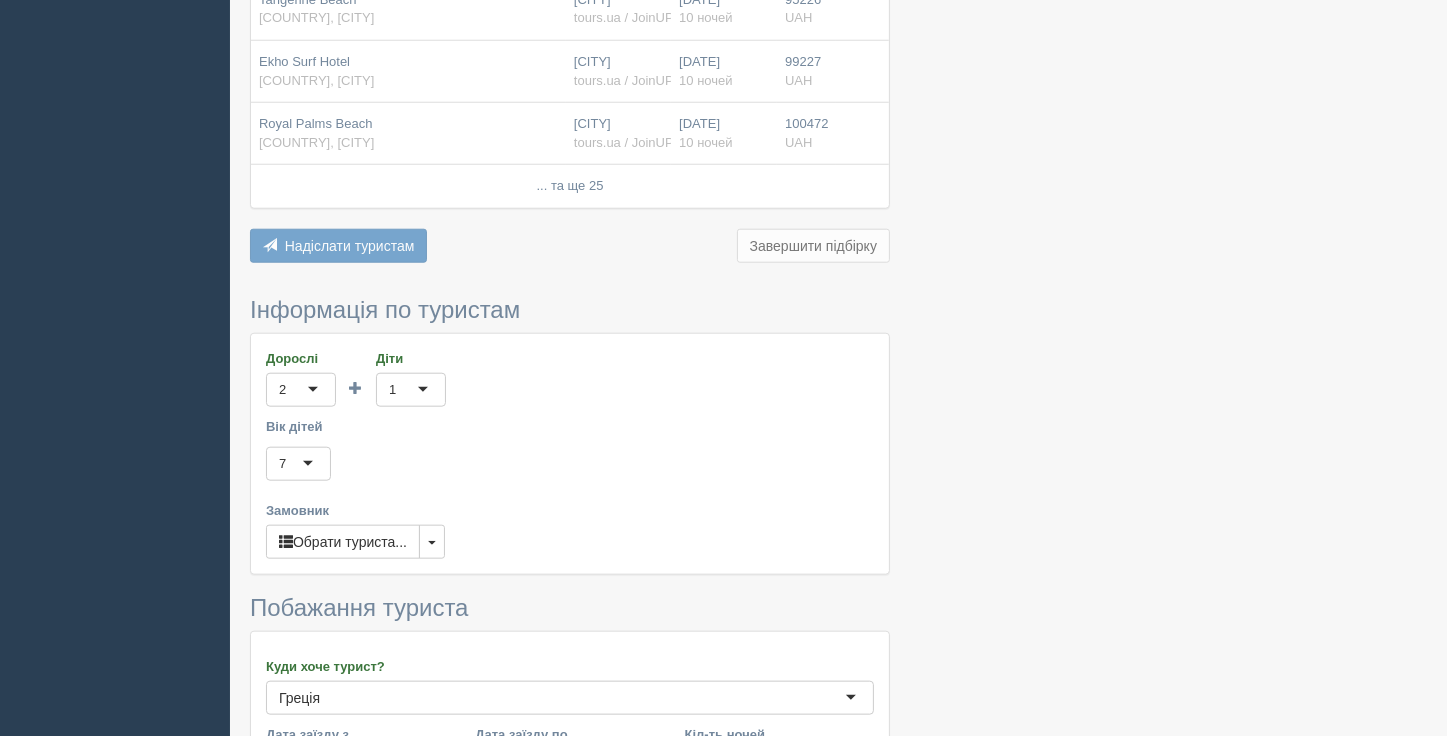 scroll, scrollTop: 2057, scrollLeft: 0, axis: vertical 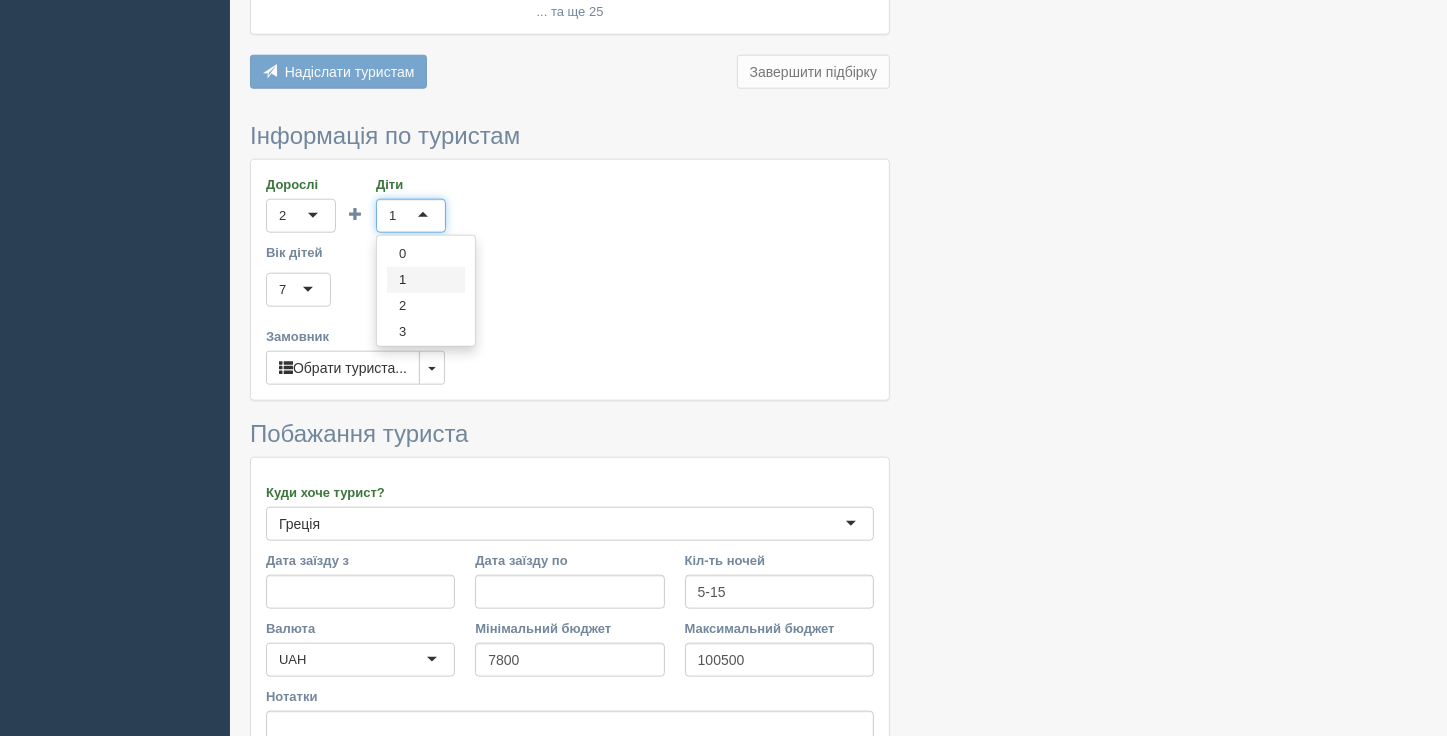 click on "1" at bounding box center [411, 216] 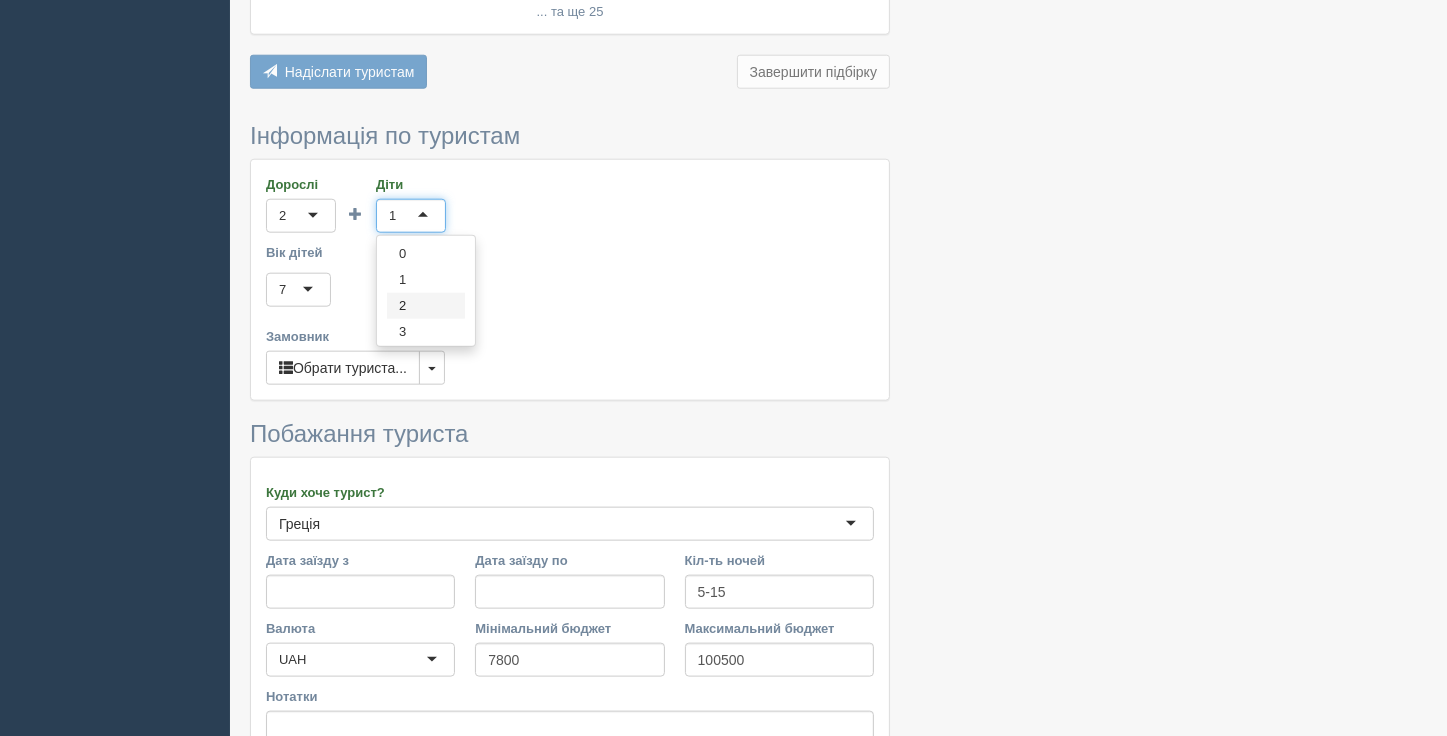 scroll, scrollTop: 0, scrollLeft: 0, axis: both 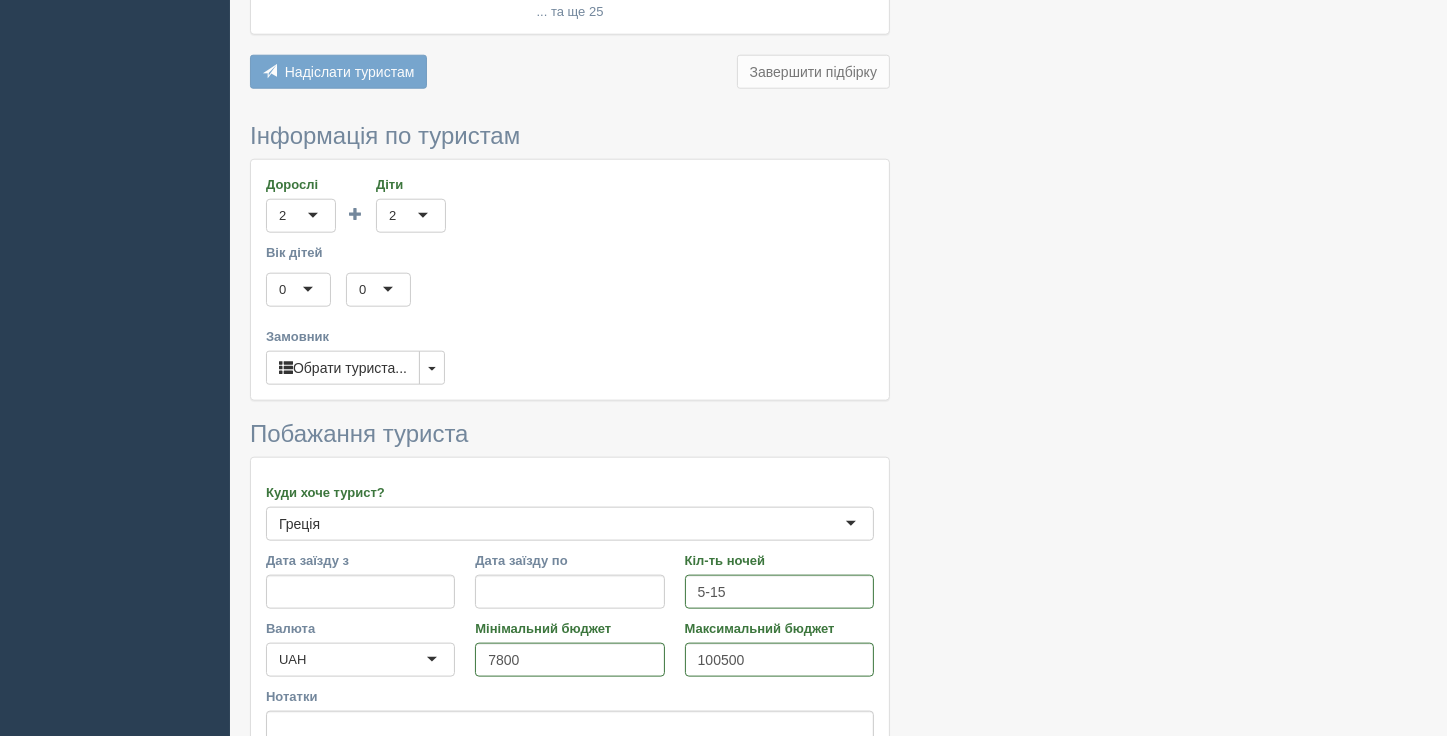 click on "0" at bounding box center (298, 290) 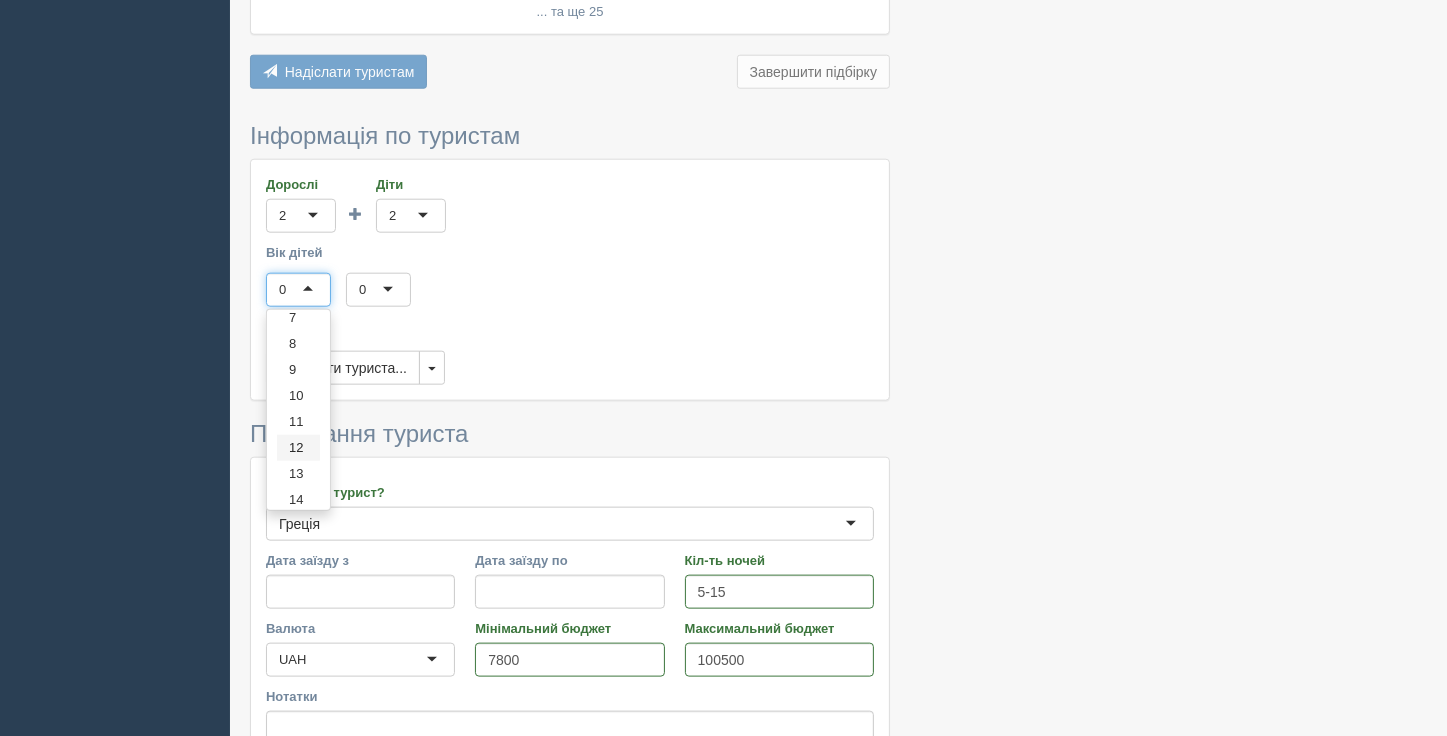scroll, scrollTop: 200, scrollLeft: 0, axis: vertical 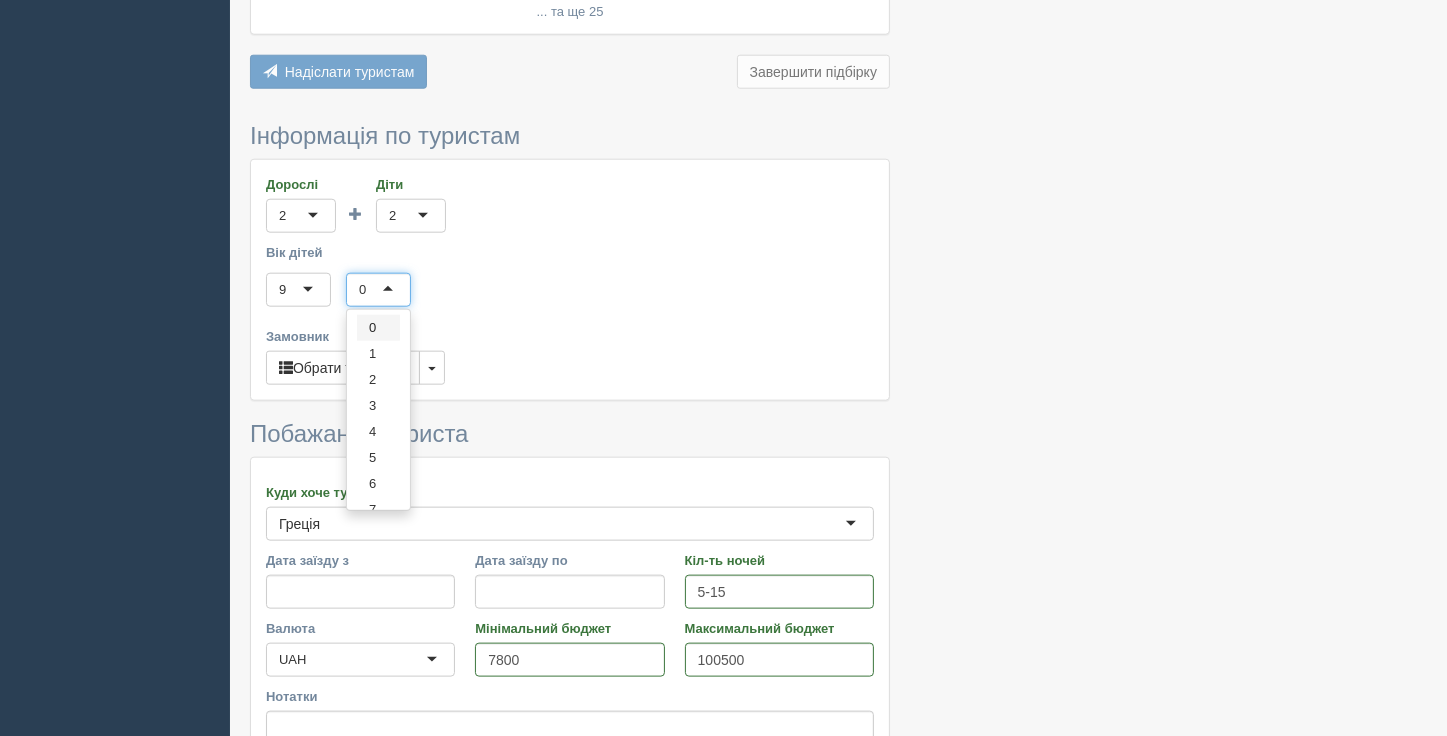 click on "0" at bounding box center [378, 290] 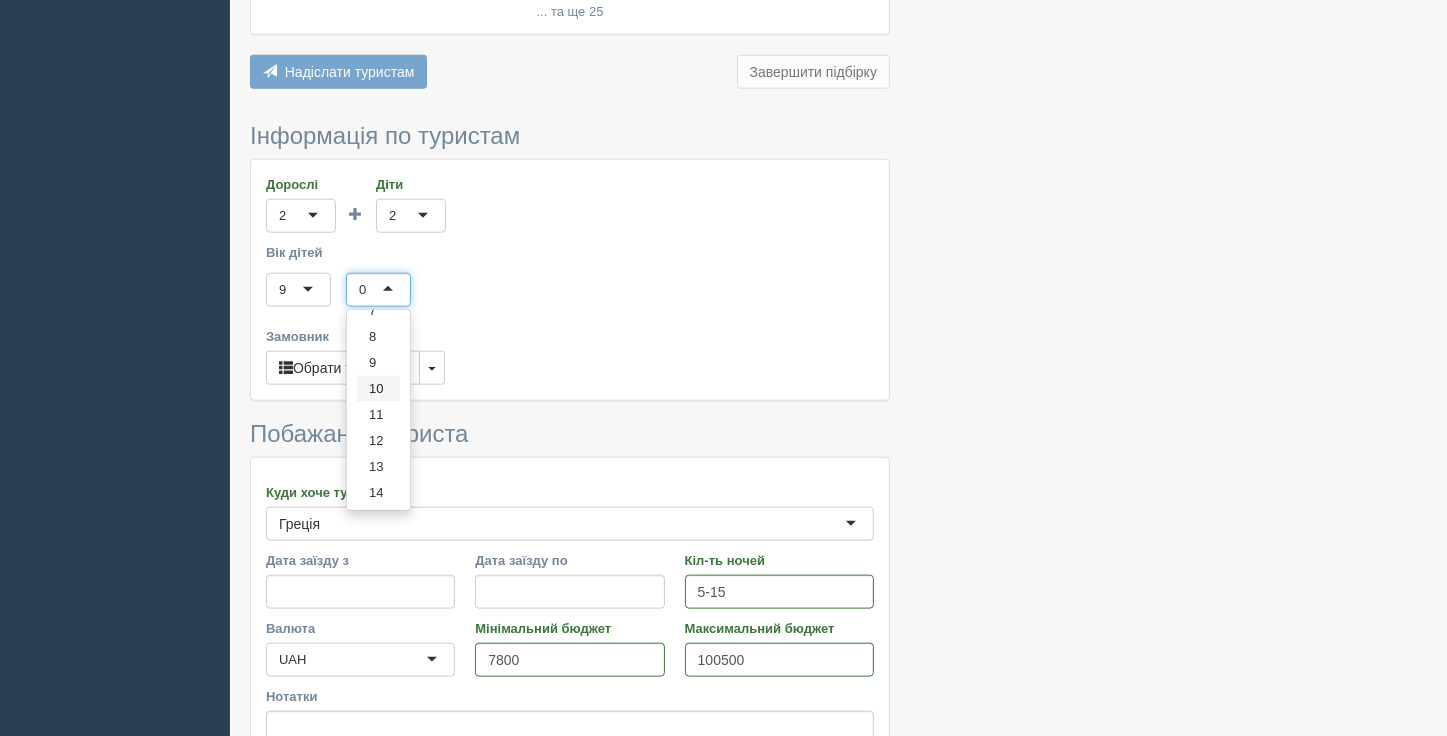scroll, scrollTop: 200, scrollLeft: 0, axis: vertical 